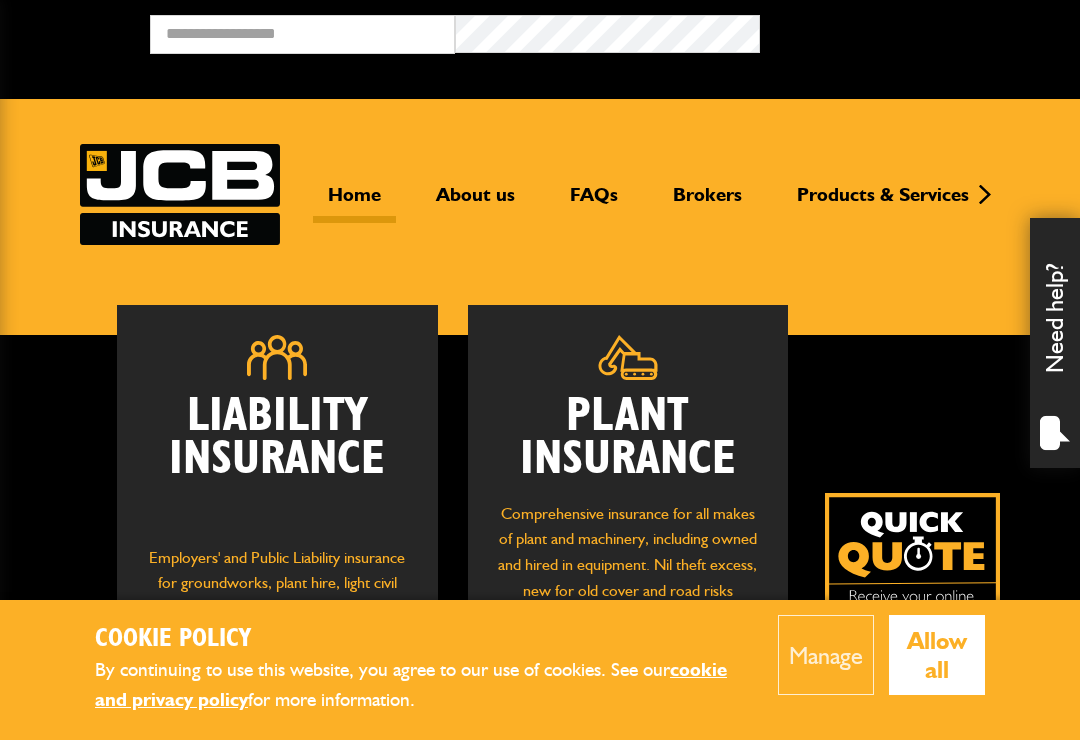 scroll, scrollTop: 0, scrollLeft: 0, axis: both 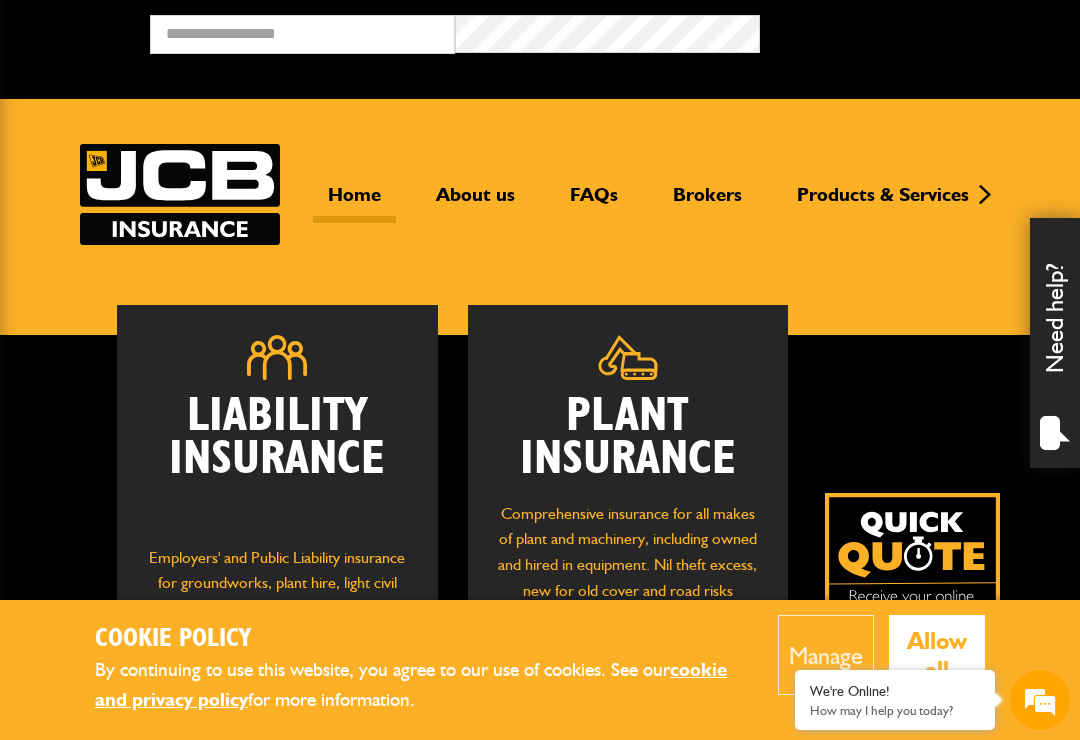 click at bounding box center [912, 580] 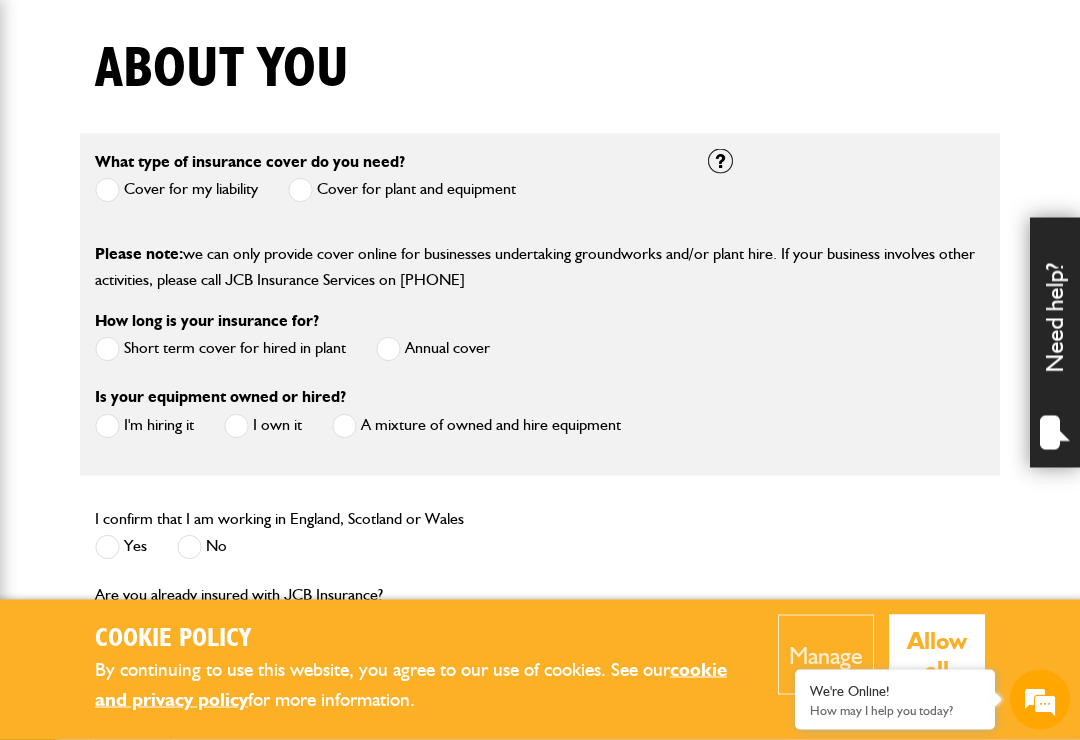 scroll, scrollTop: 501, scrollLeft: 0, axis: vertical 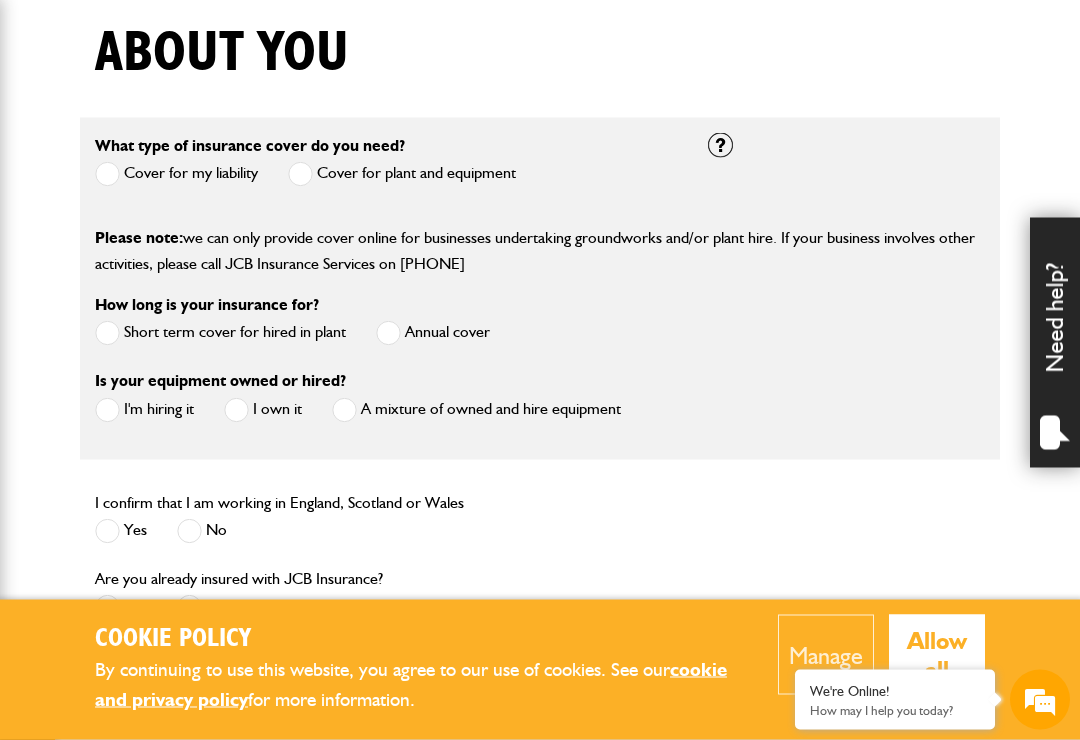 click at bounding box center [300, 174] 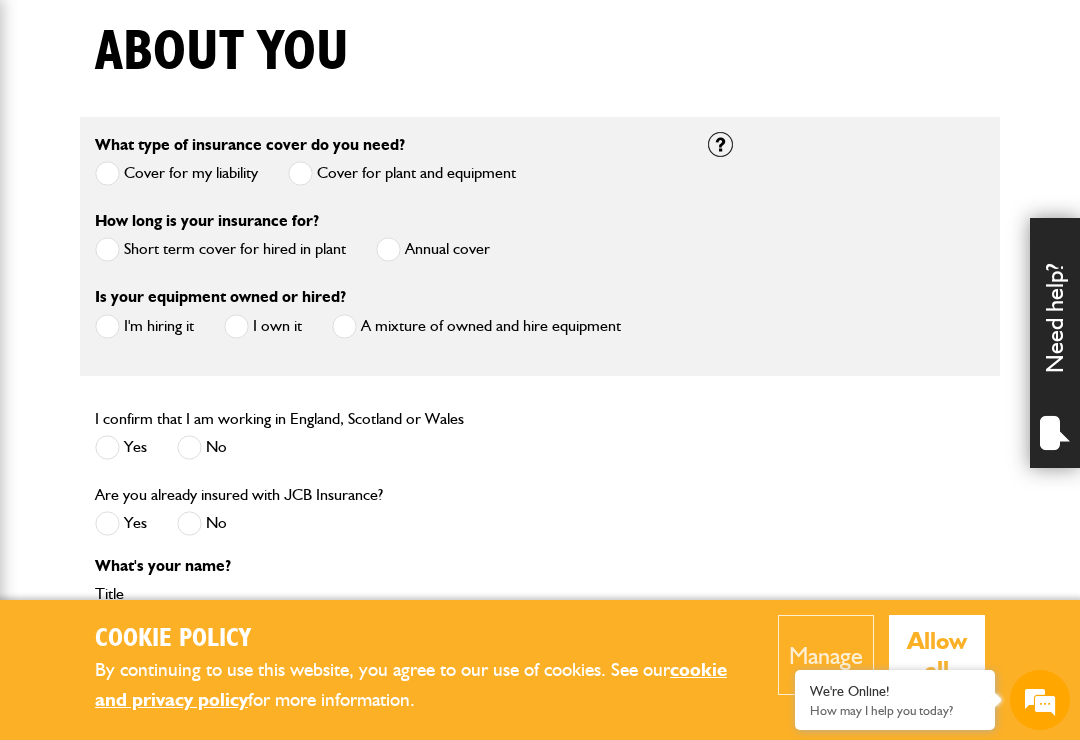 click at bounding box center (107, 249) 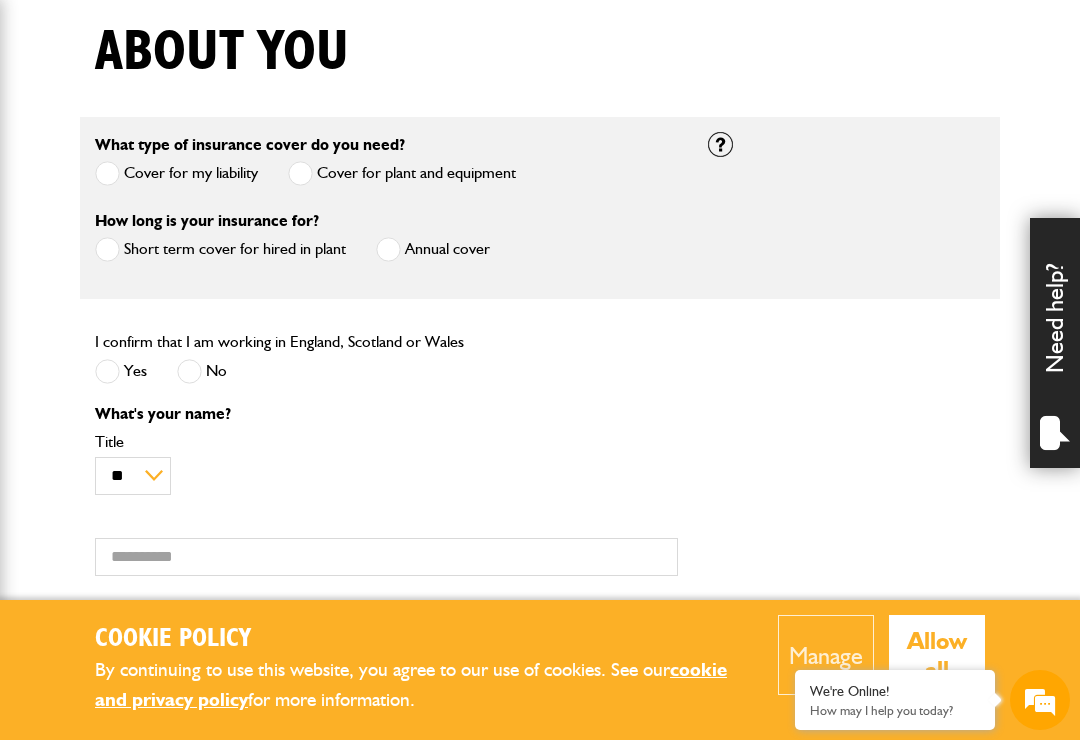 click at bounding box center (107, 371) 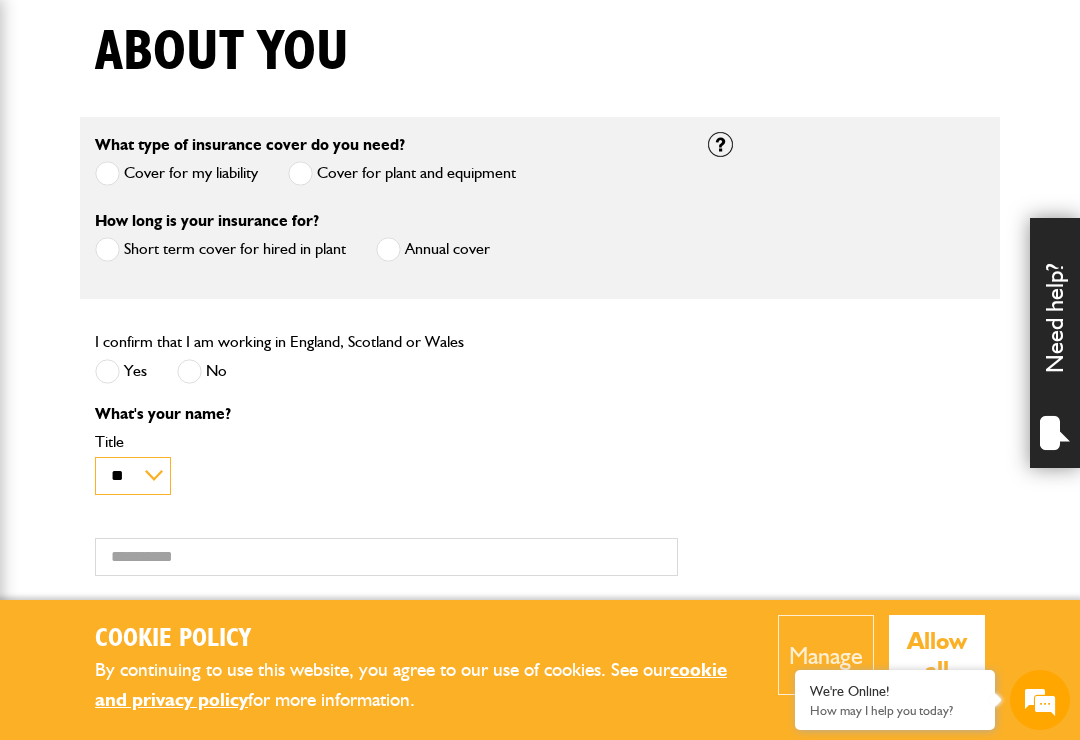 click on "**
***
****
**
**
**" at bounding box center (133, 476) 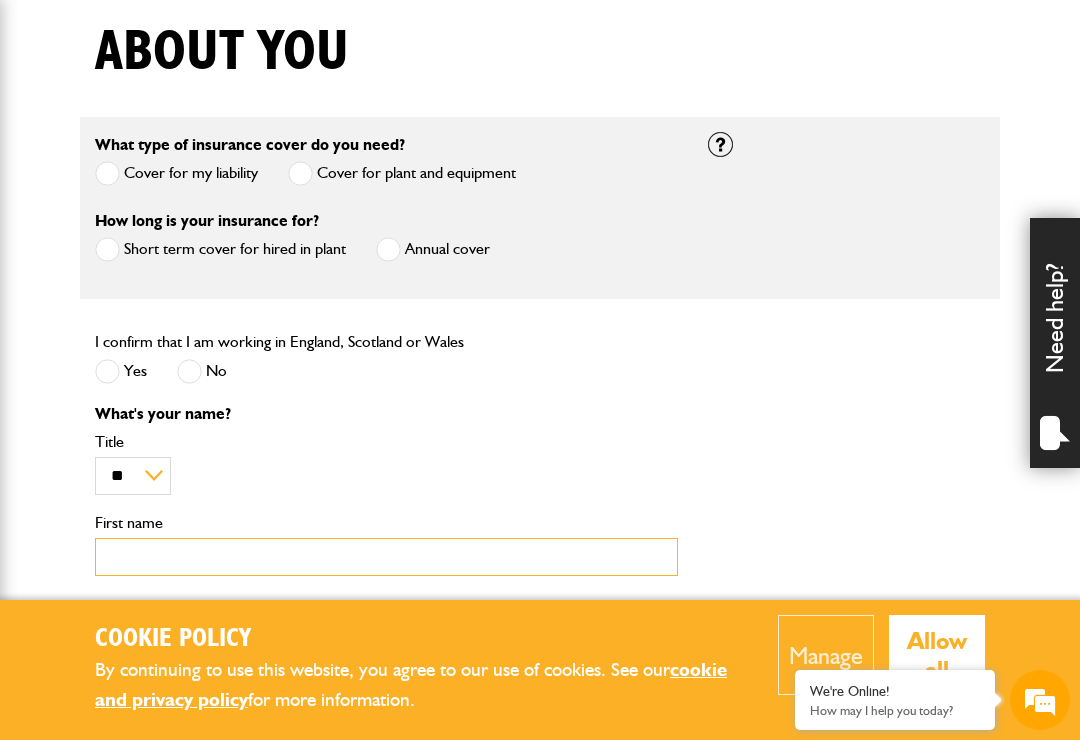 click on "First name" at bounding box center [386, 557] 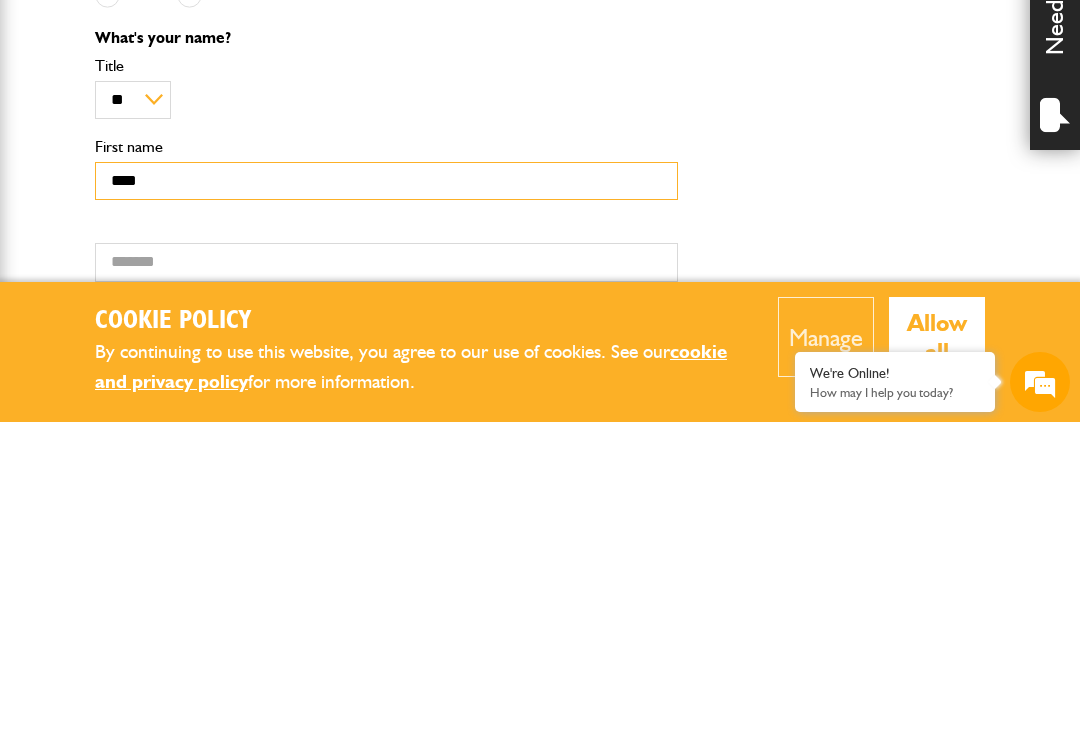 scroll, scrollTop: 571, scrollLeft: 0, axis: vertical 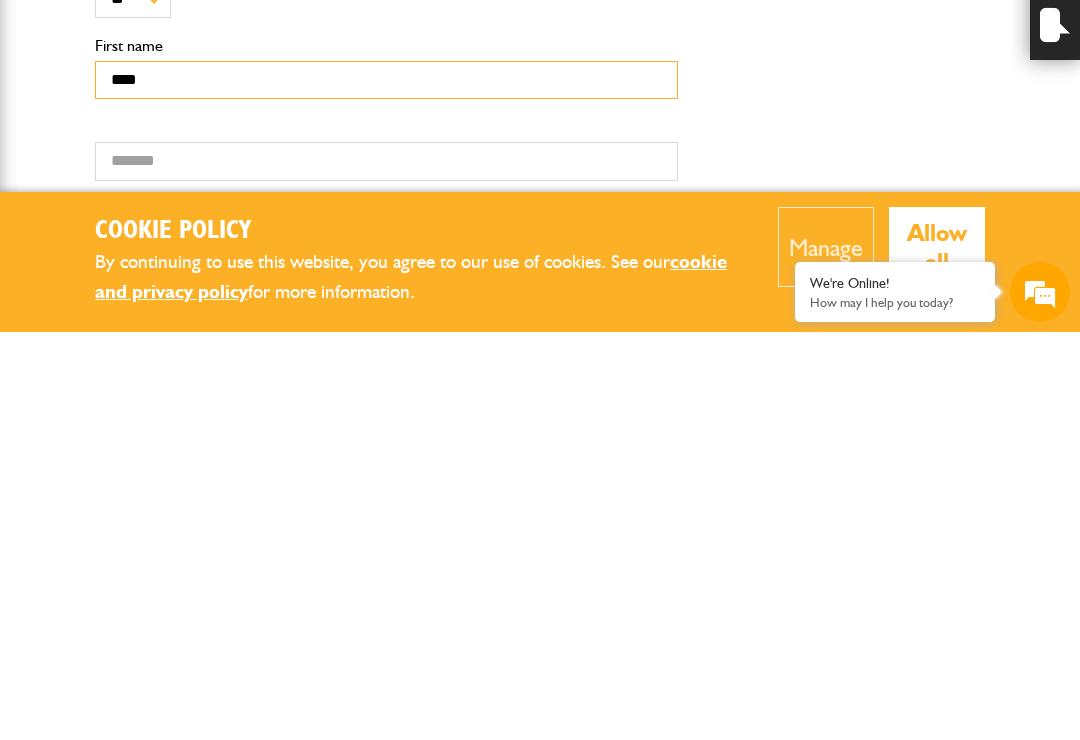 type on "****" 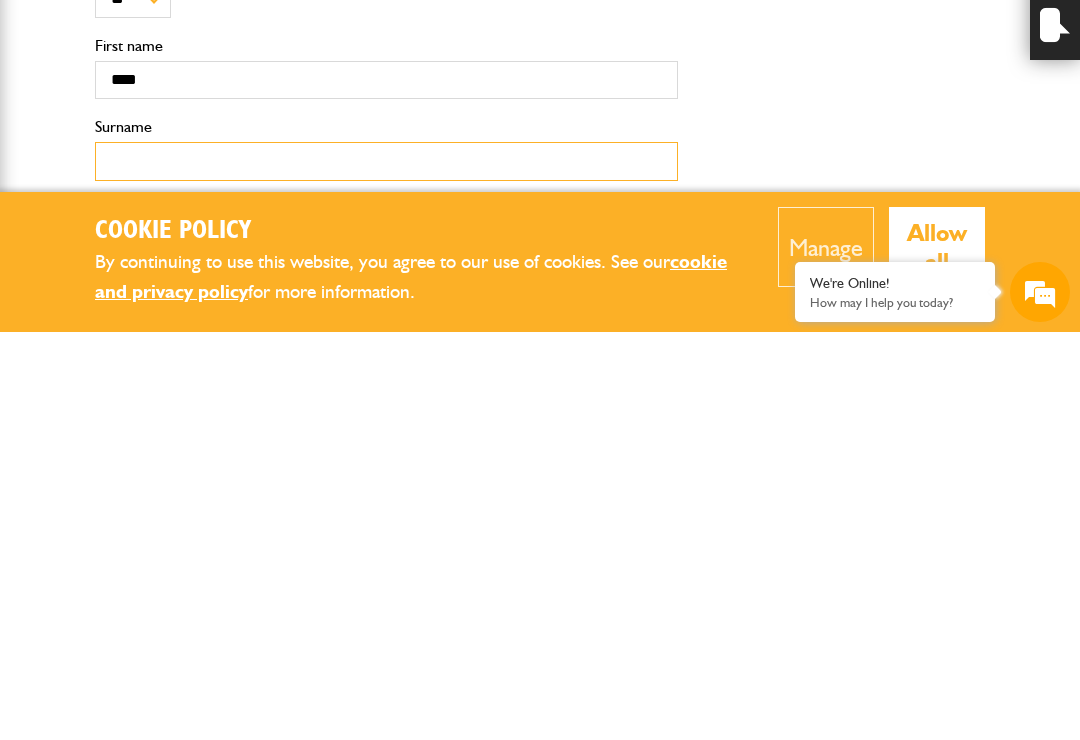 click on "Surname" at bounding box center [386, 569] 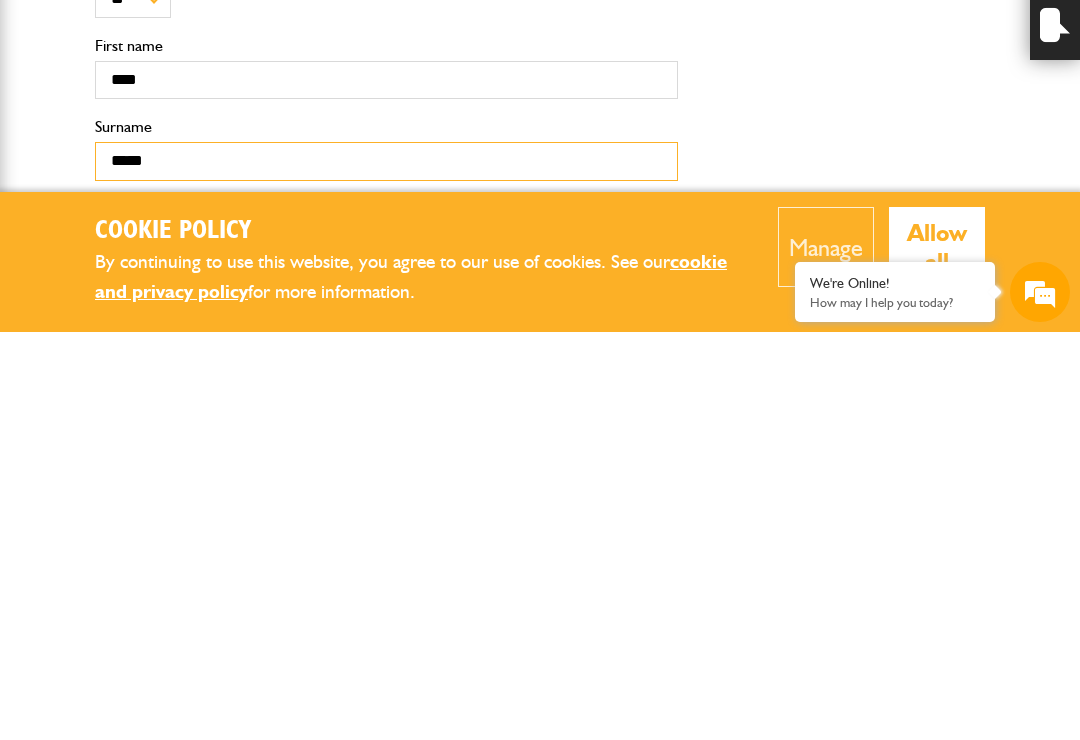scroll, scrollTop: 0, scrollLeft: 0, axis: both 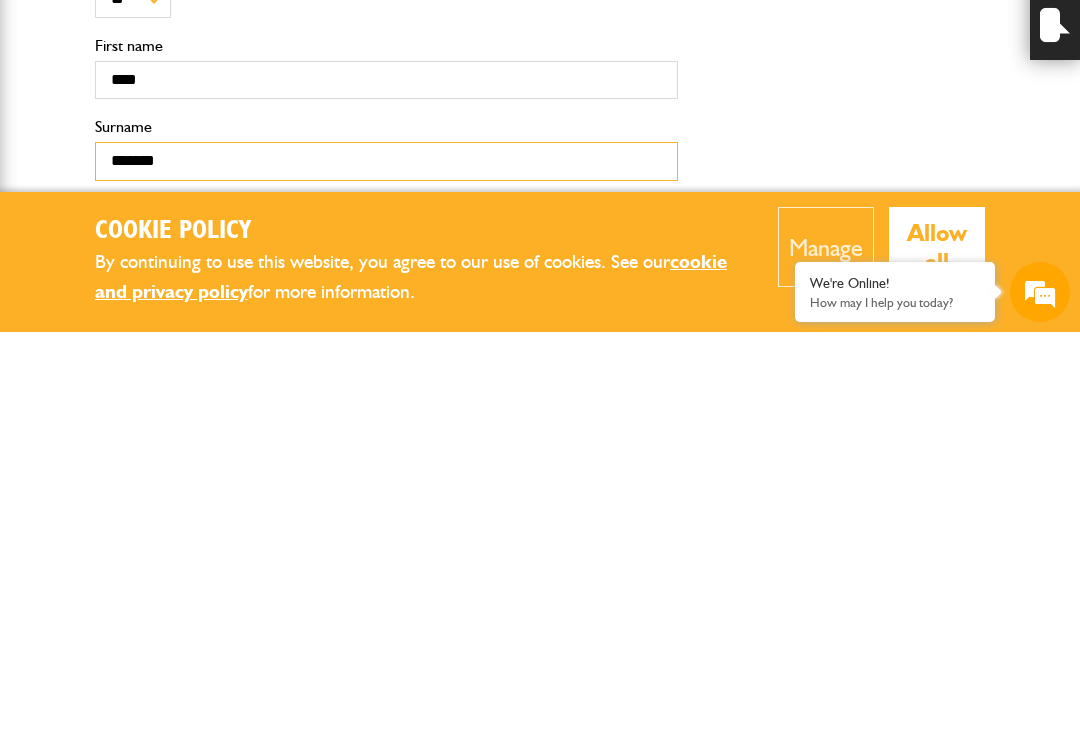 type on "*******" 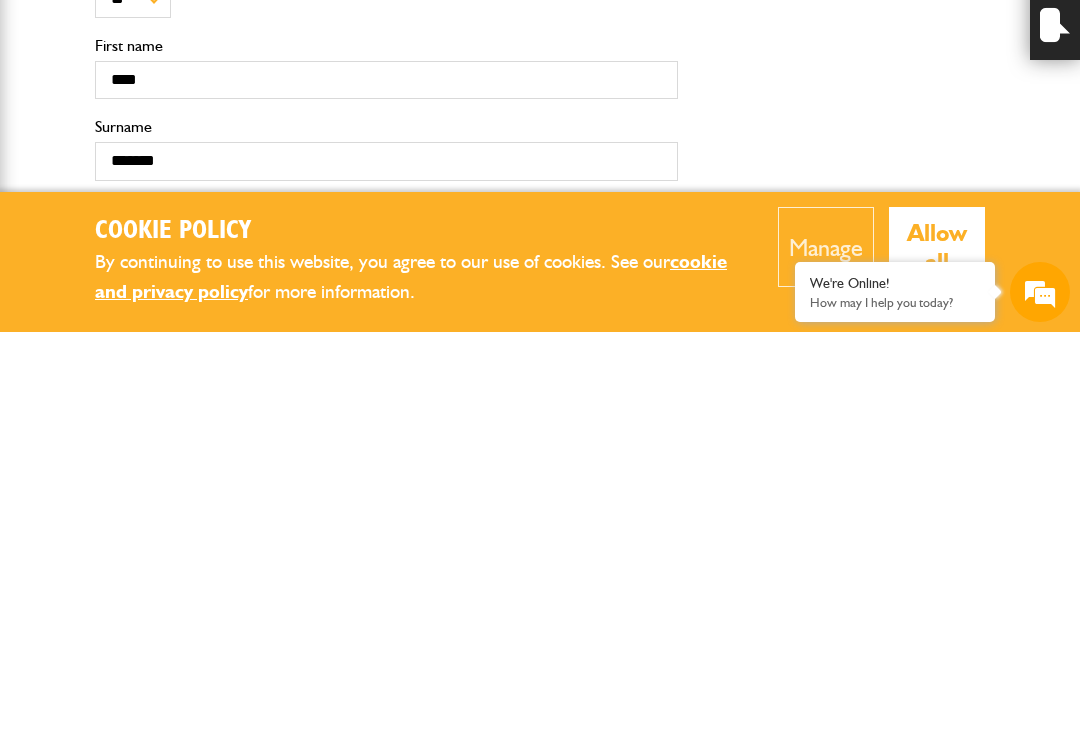 click on "Allow all" at bounding box center [937, 655] 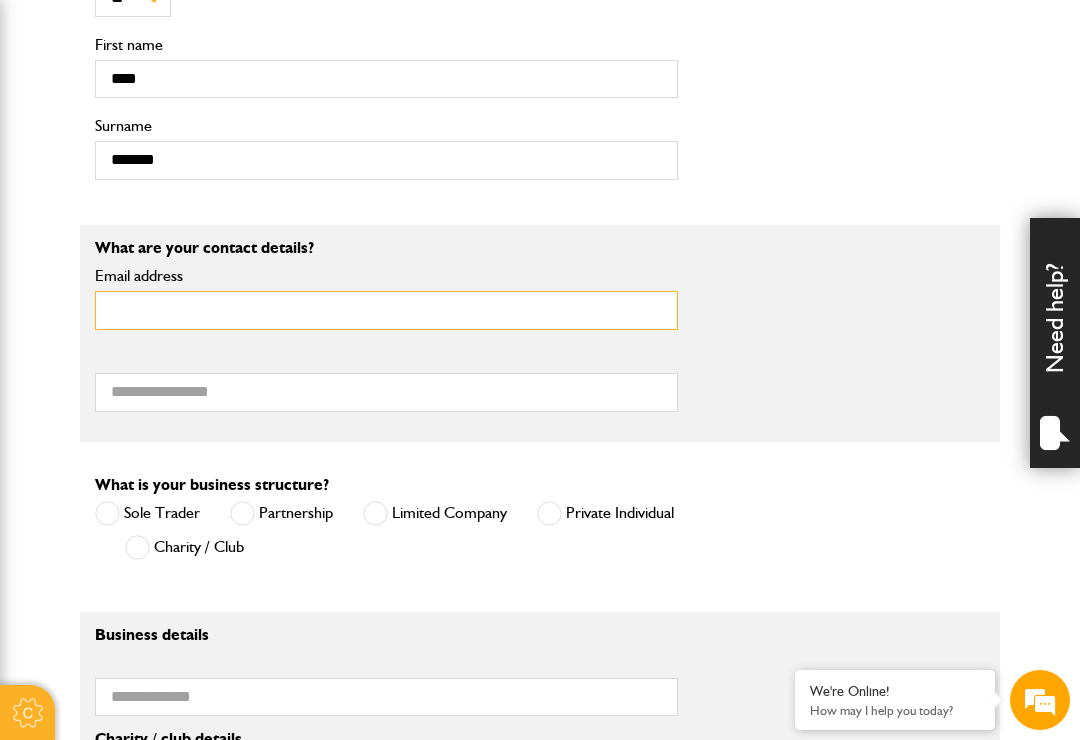 click on "Email address" at bounding box center [386, 310] 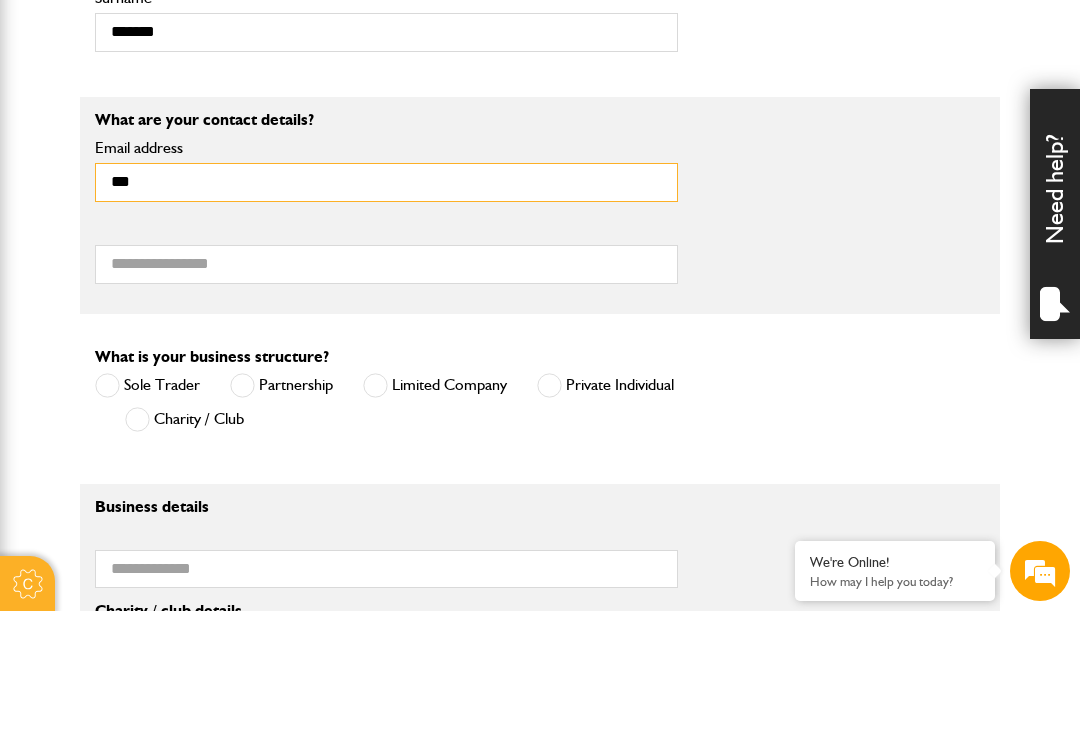 type on "**********" 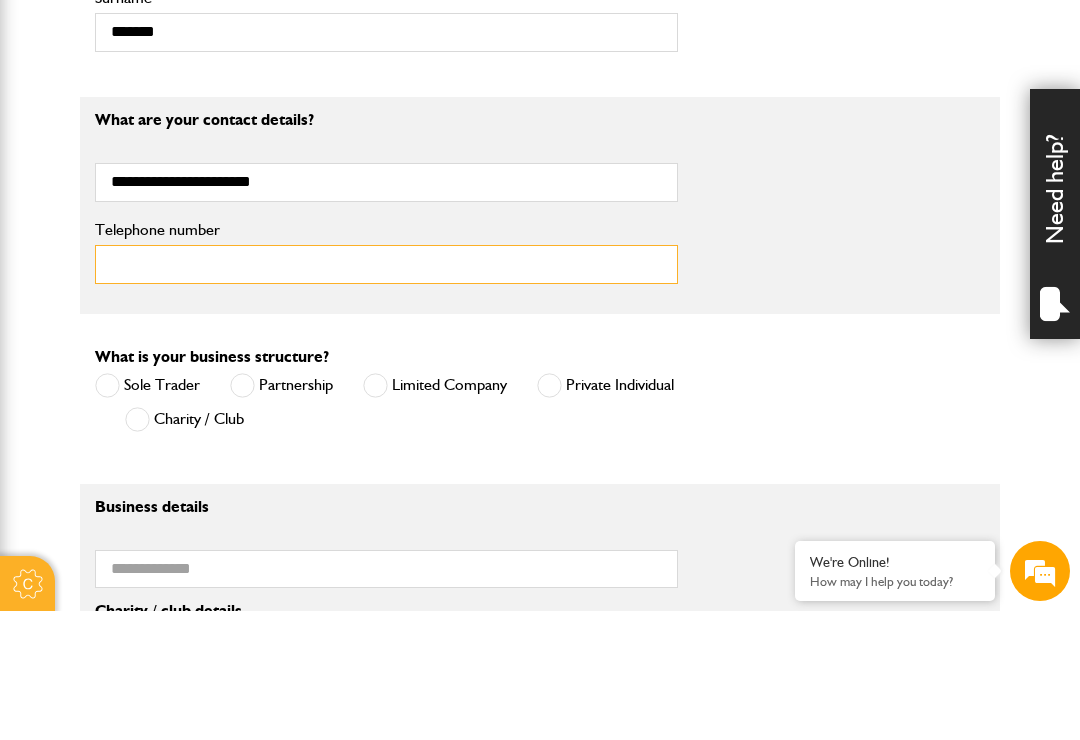 type on "**********" 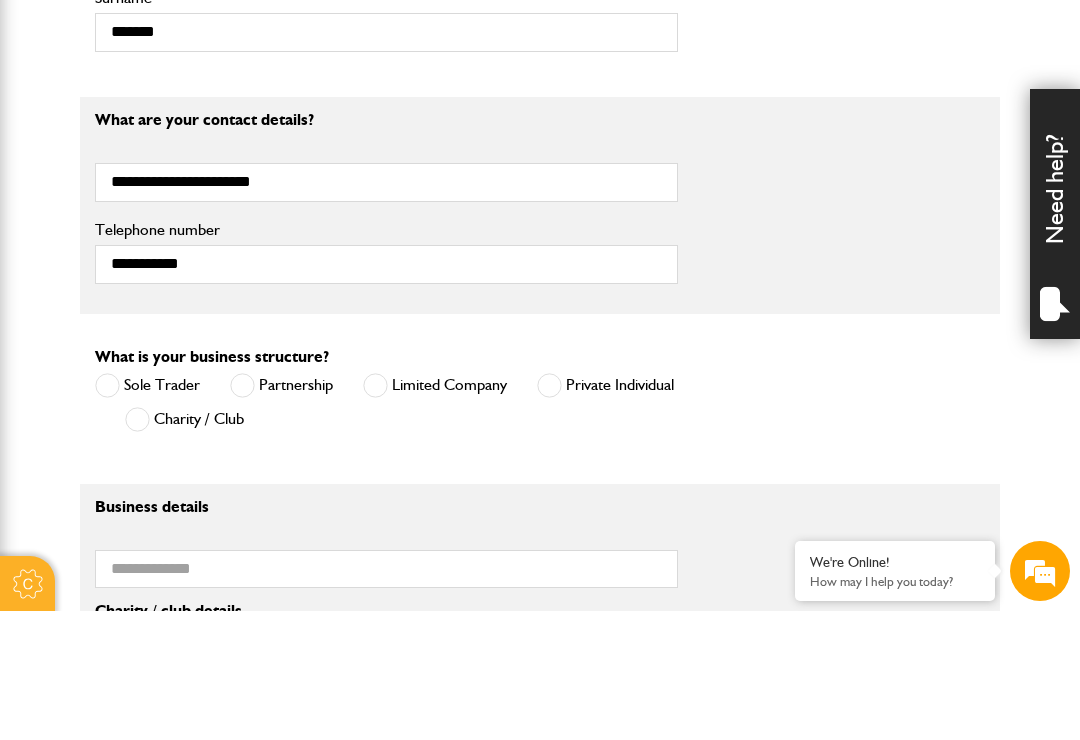 scroll, scrollTop: 1109, scrollLeft: 0, axis: vertical 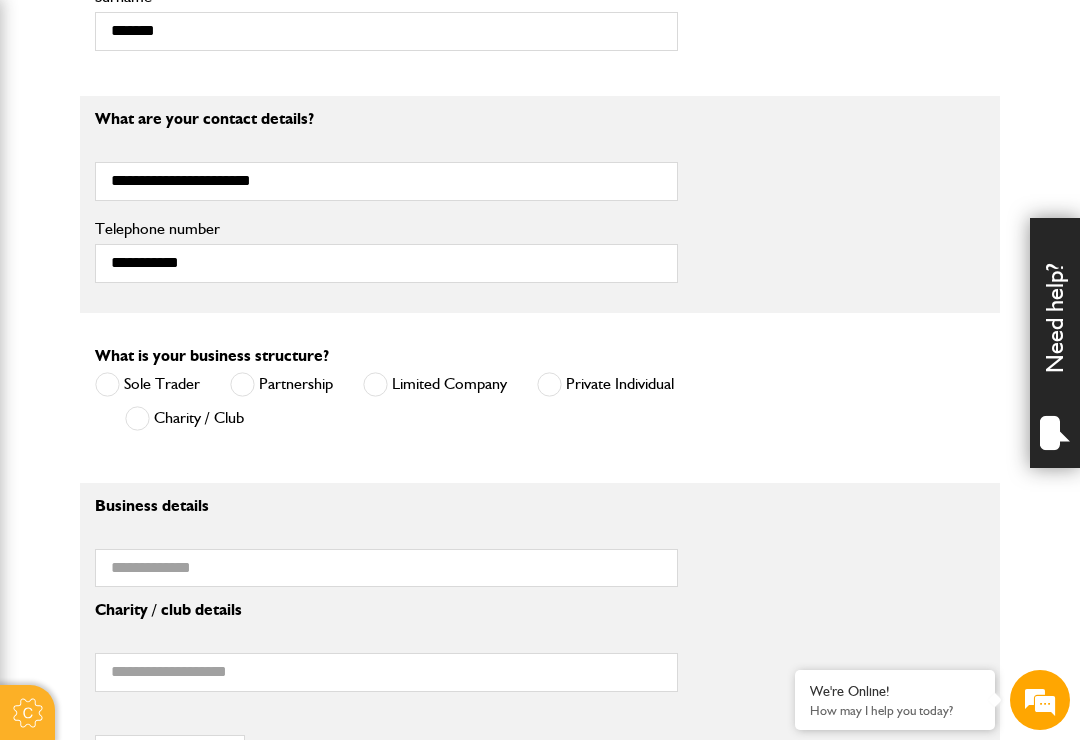 click at bounding box center (242, 384) 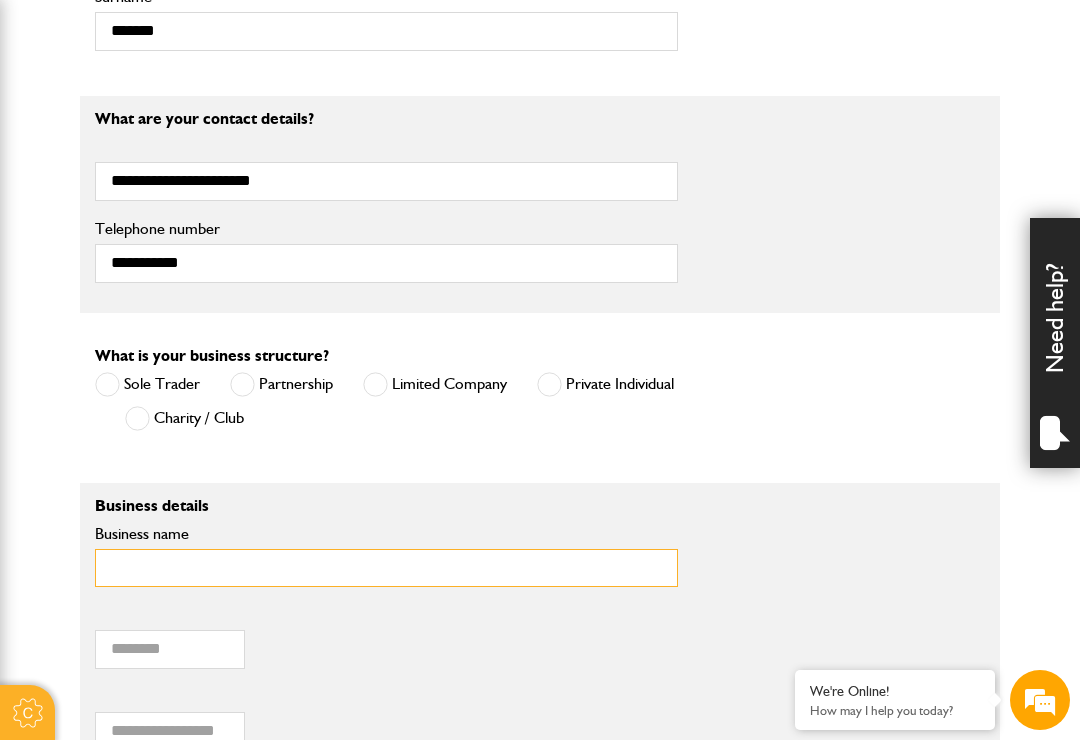 click on "Business name" at bounding box center [386, 568] 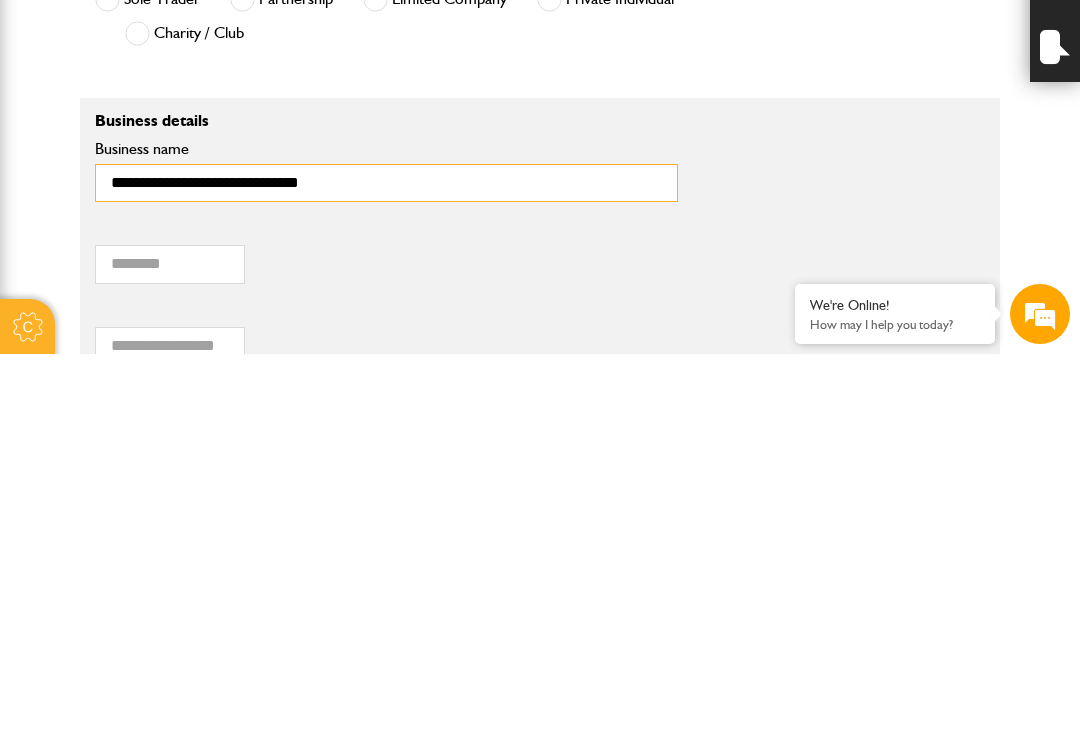 type on "**********" 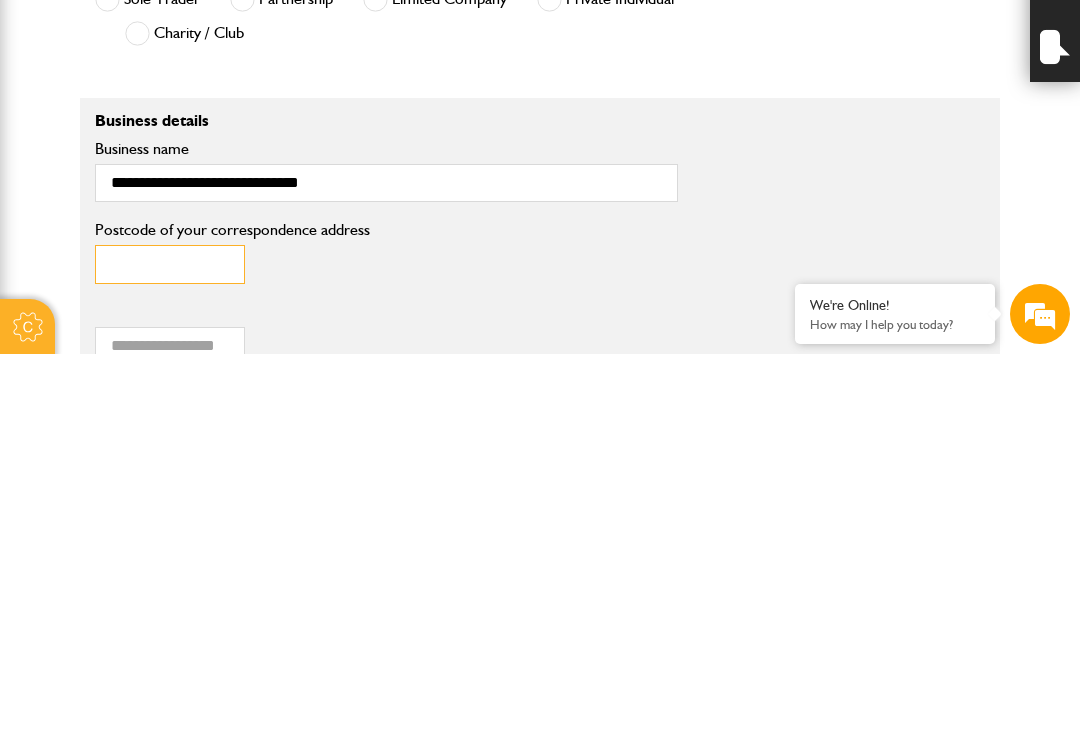 click on "Postcode of your correspondence address" at bounding box center [170, 650] 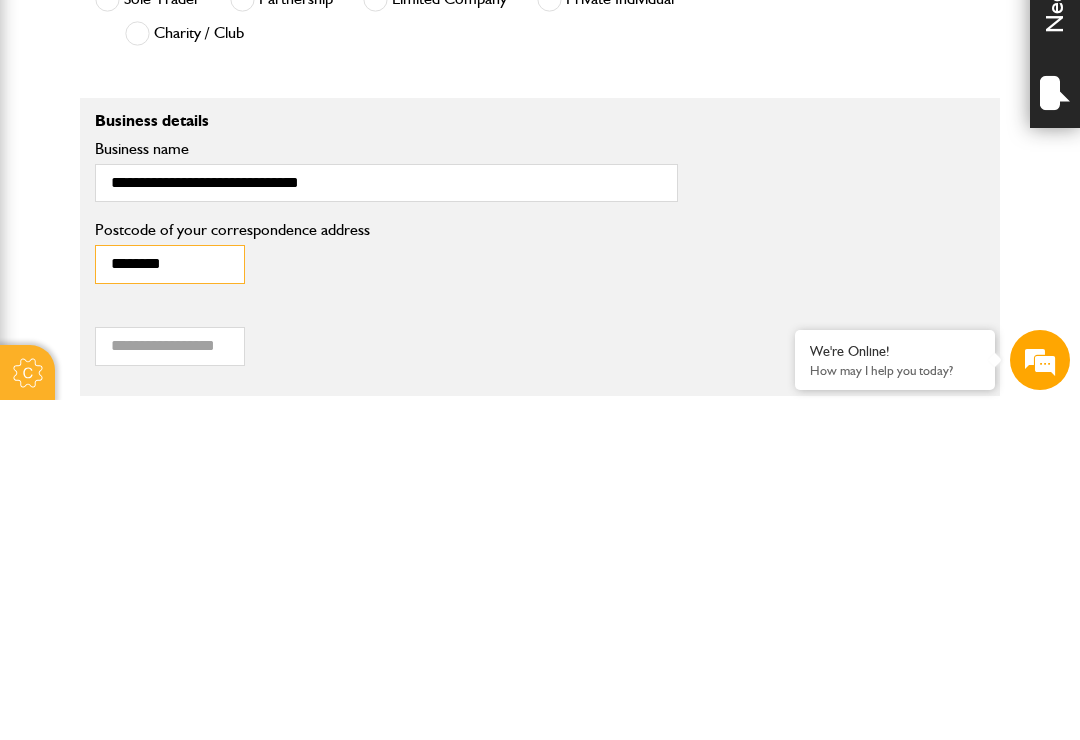 scroll, scrollTop: 1156, scrollLeft: 0, axis: vertical 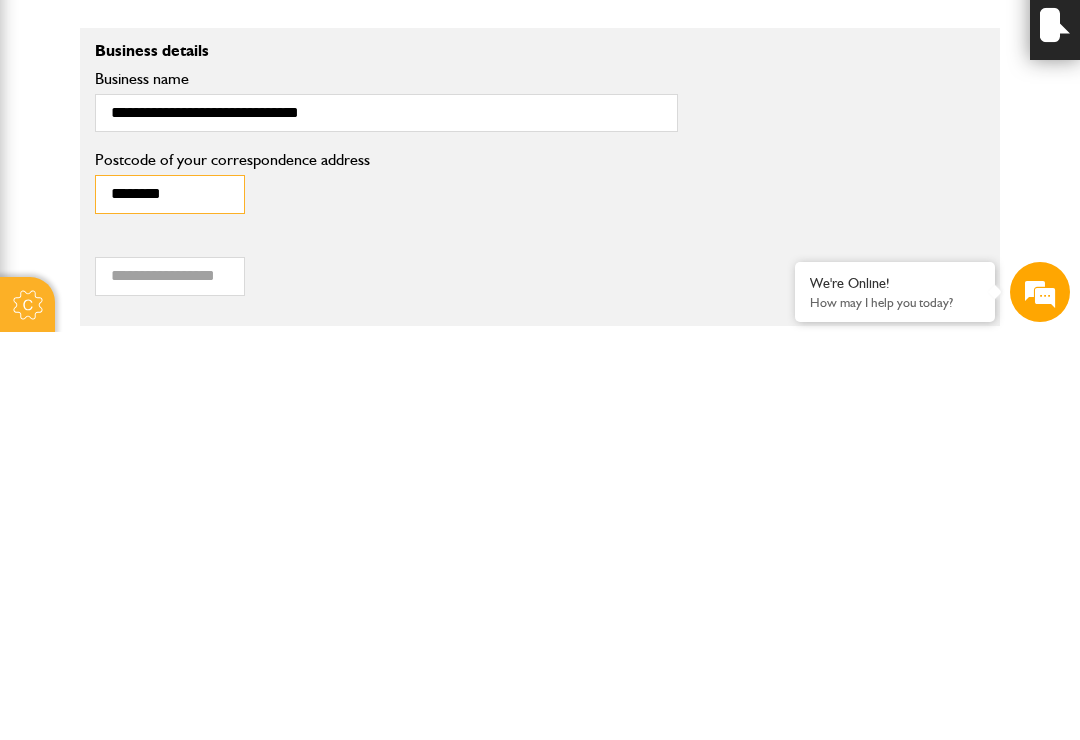 type on "********" 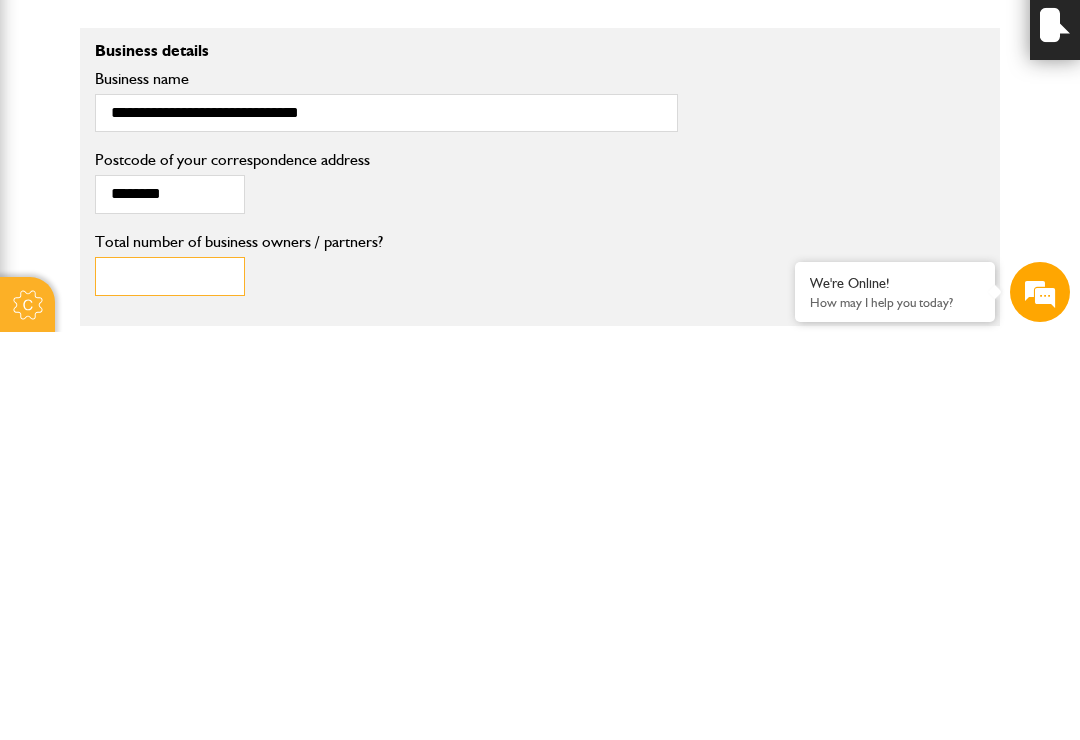 click on "Total number of business owners / partners?" at bounding box center [170, 684] 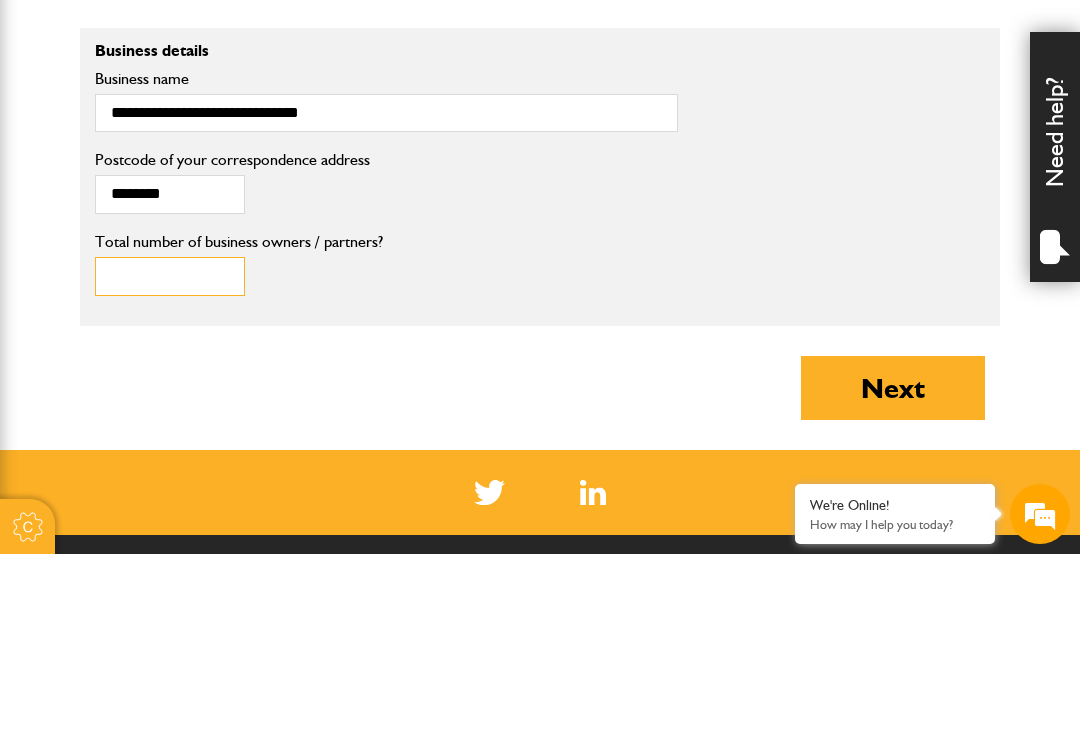 scroll, scrollTop: 1484, scrollLeft: 0, axis: vertical 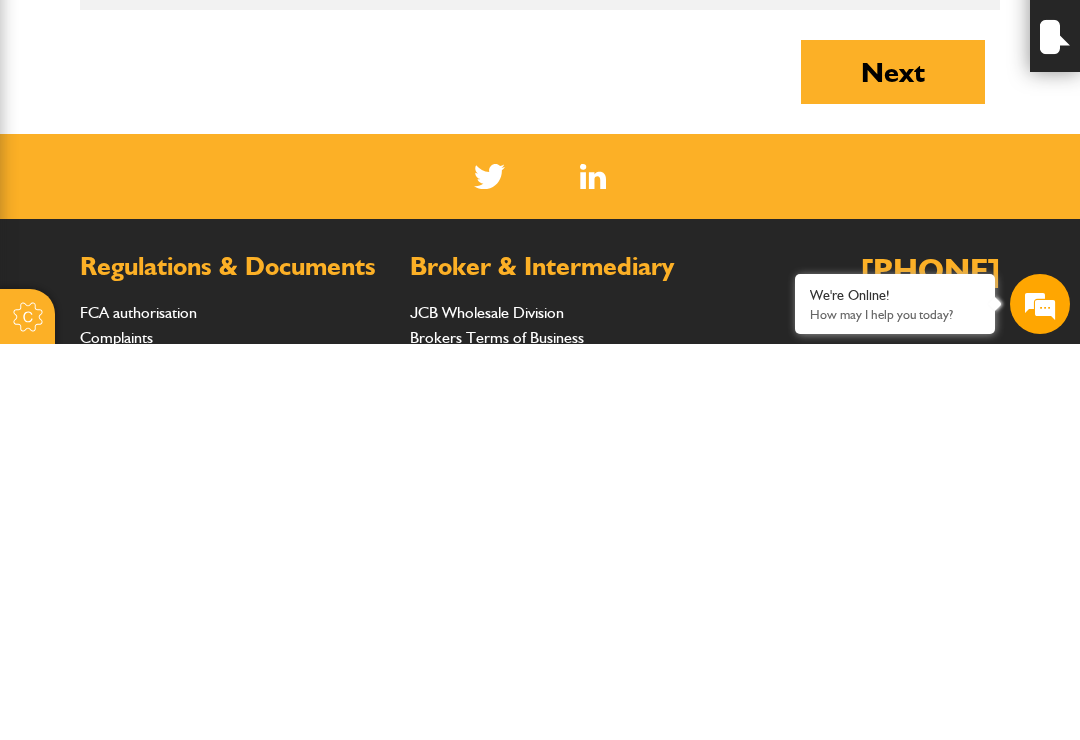 type on "*" 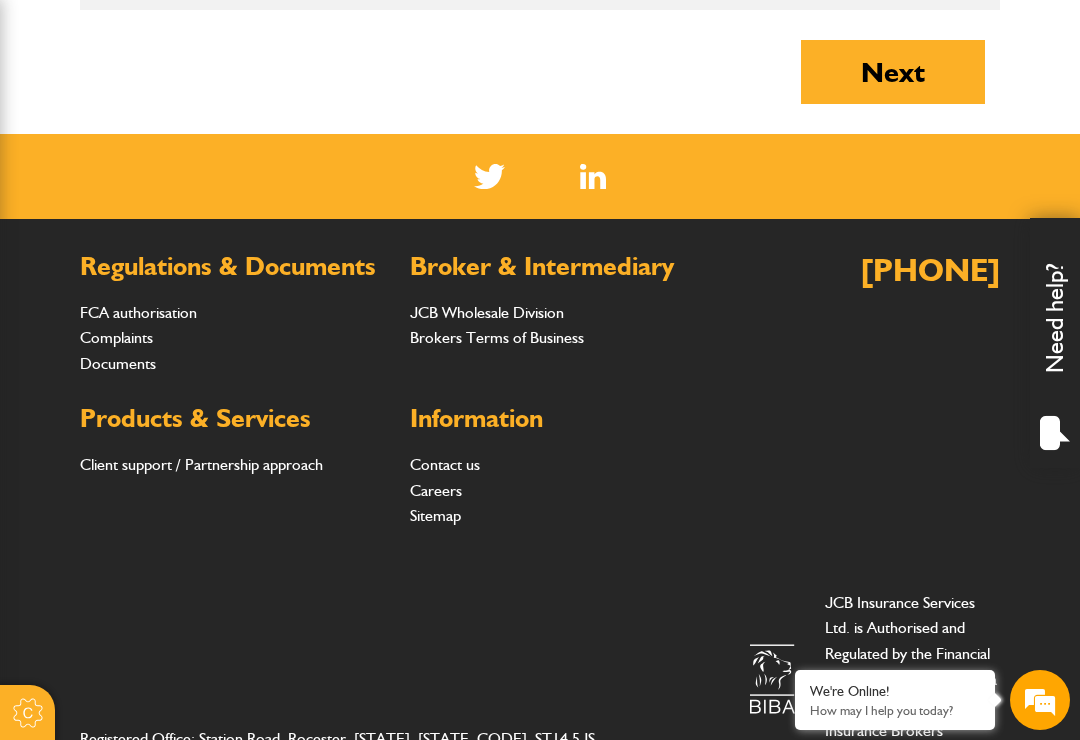 type on "**********" 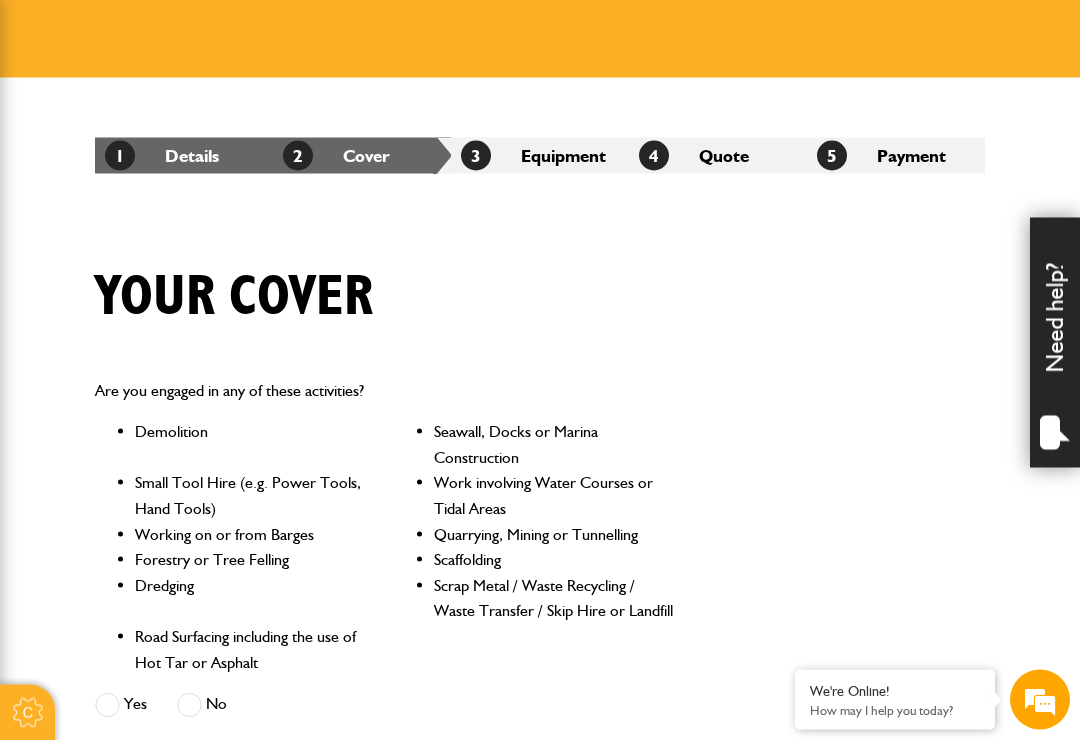 scroll, scrollTop: 262, scrollLeft: 0, axis: vertical 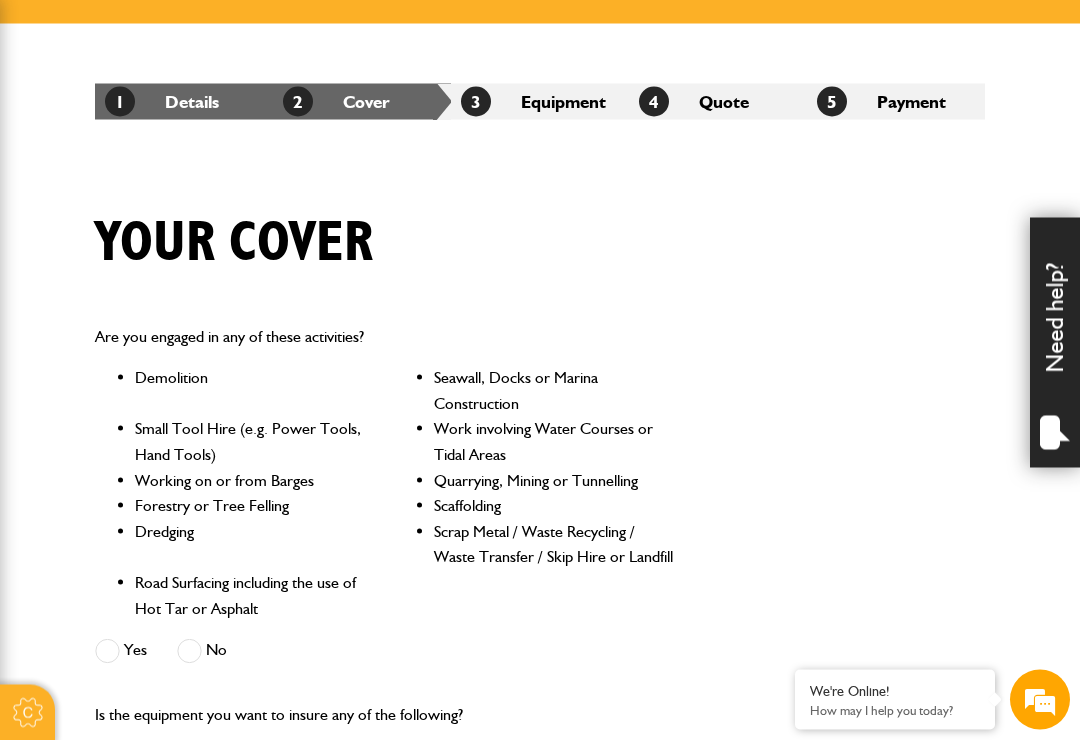 click at bounding box center (189, 651) 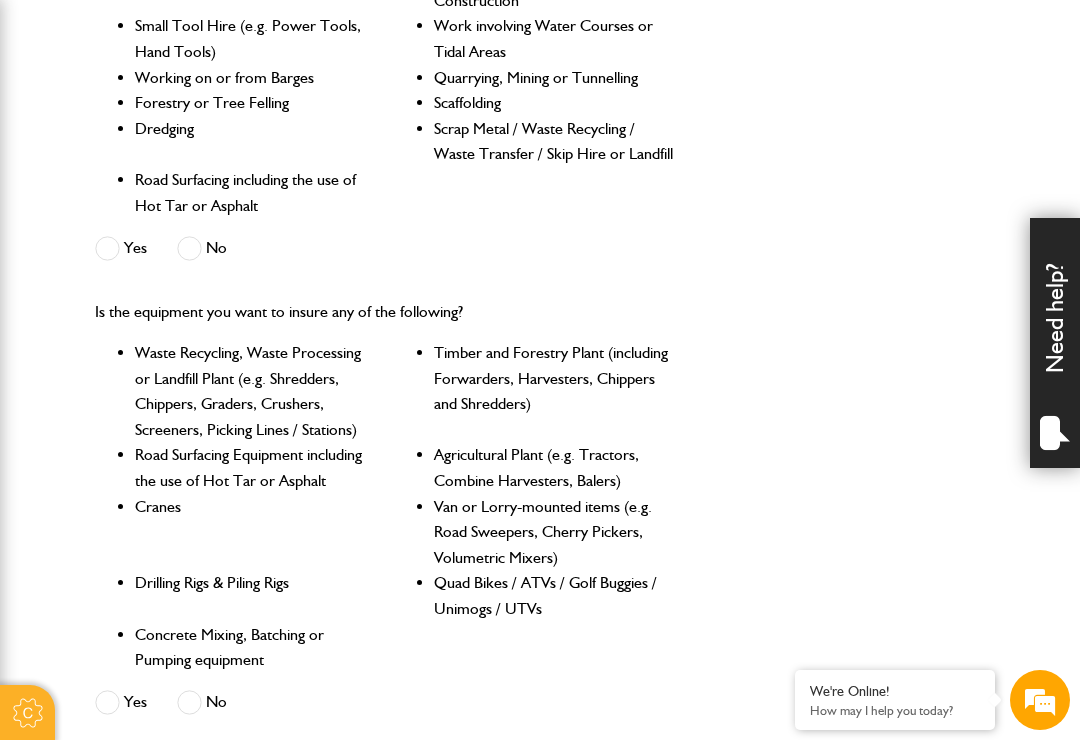 scroll, scrollTop: 726, scrollLeft: 0, axis: vertical 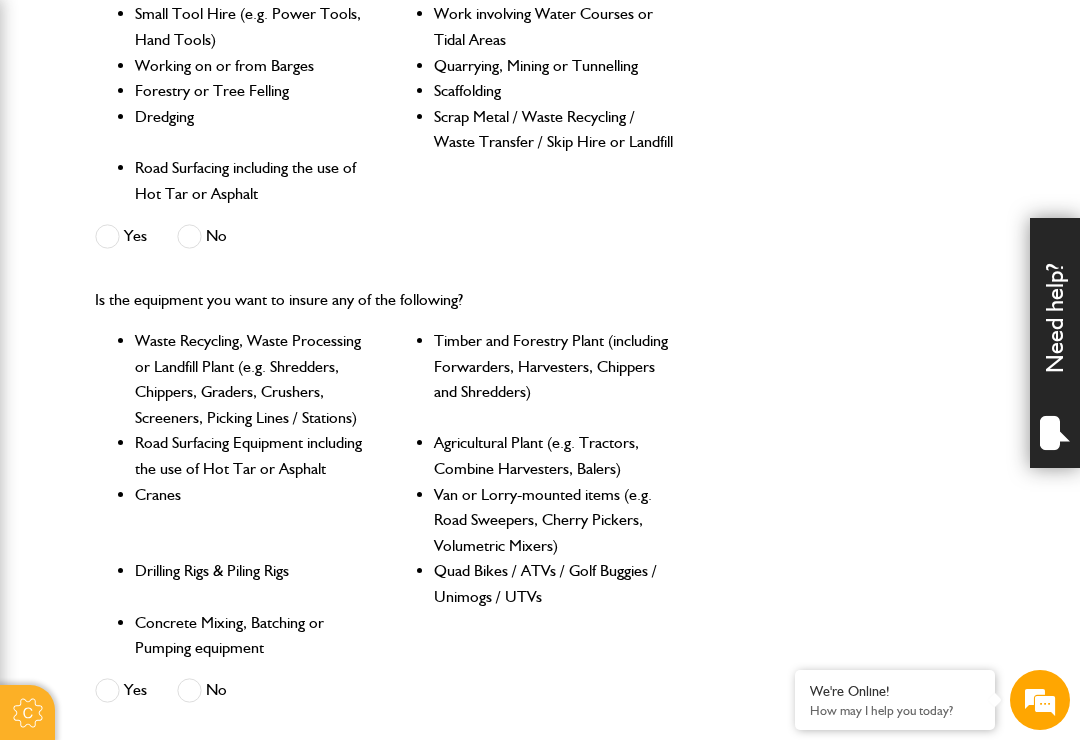 click at bounding box center (189, 690) 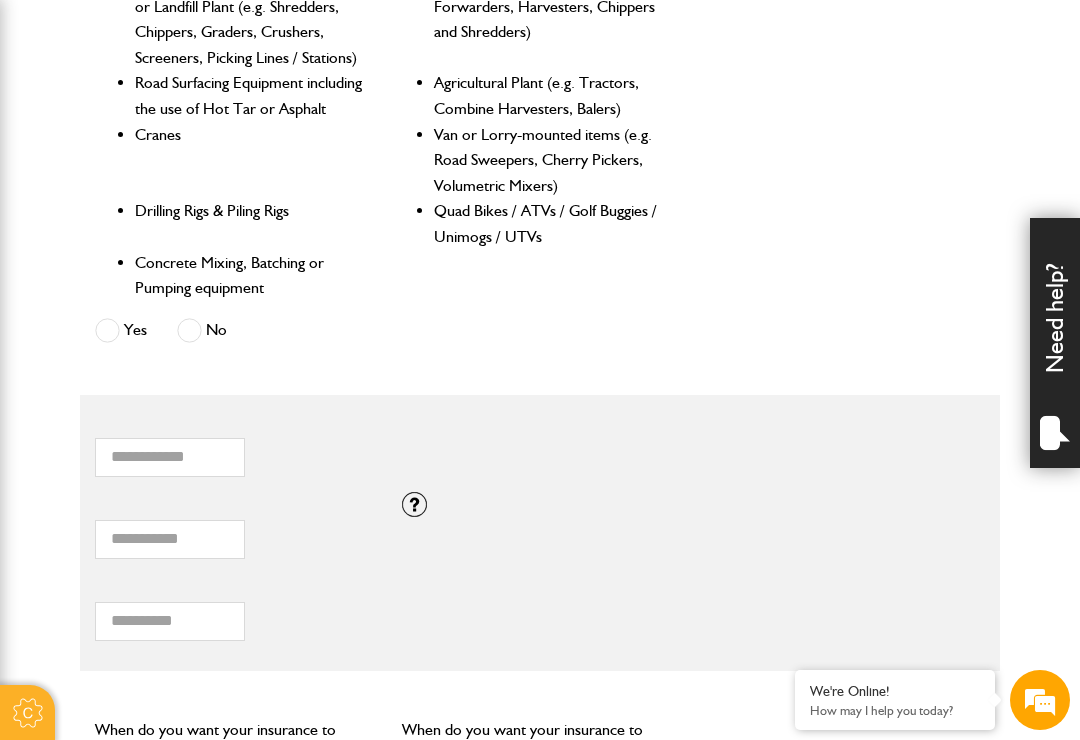 scroll, scrollTop: 1116, scrollLeft: 0, axis: vertical 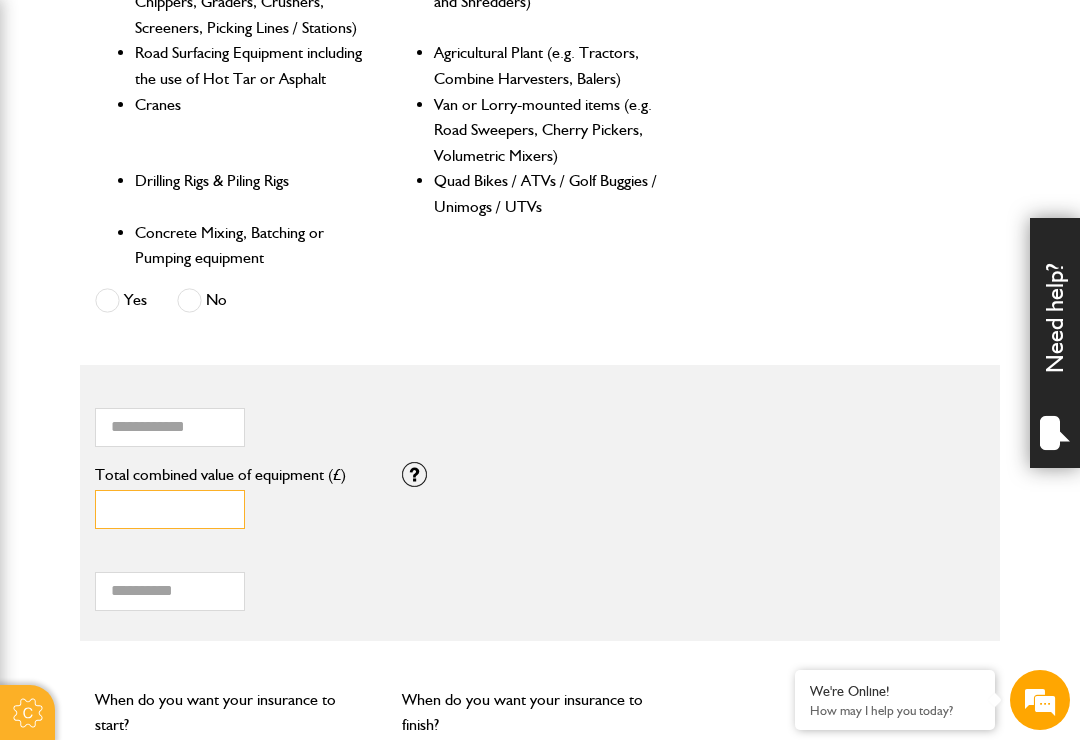 click on "*" at bounding box center [170, 509] 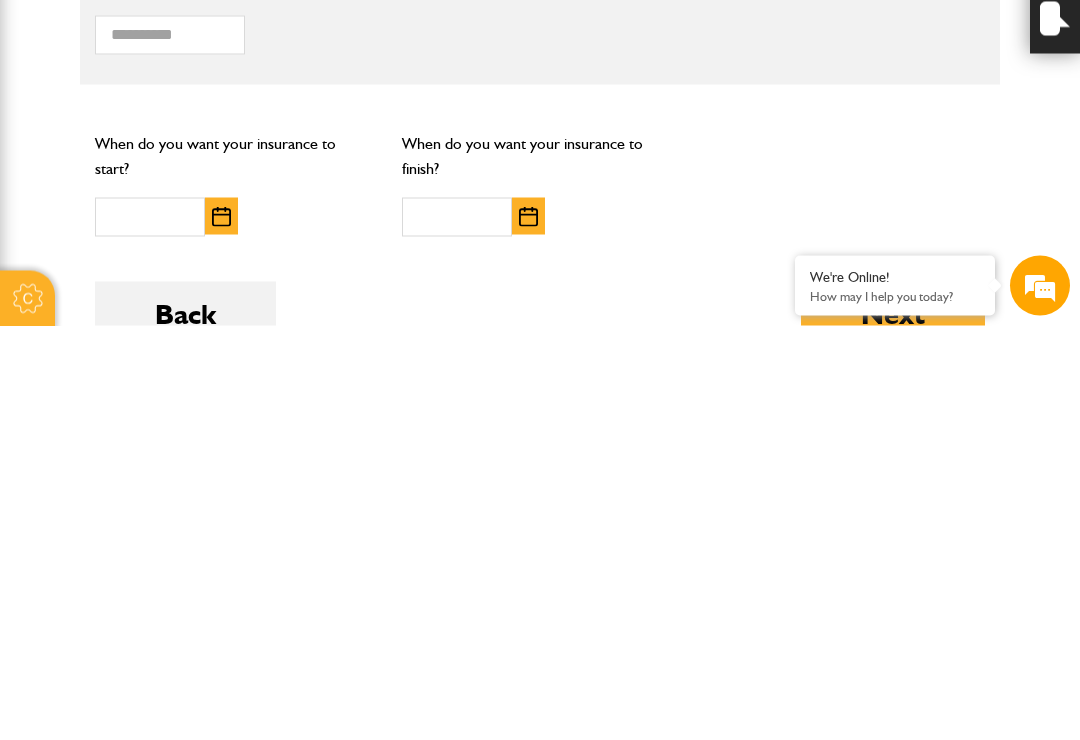 scroll, scrollTop: 1240, scrollLeft: 0, axis: vertical 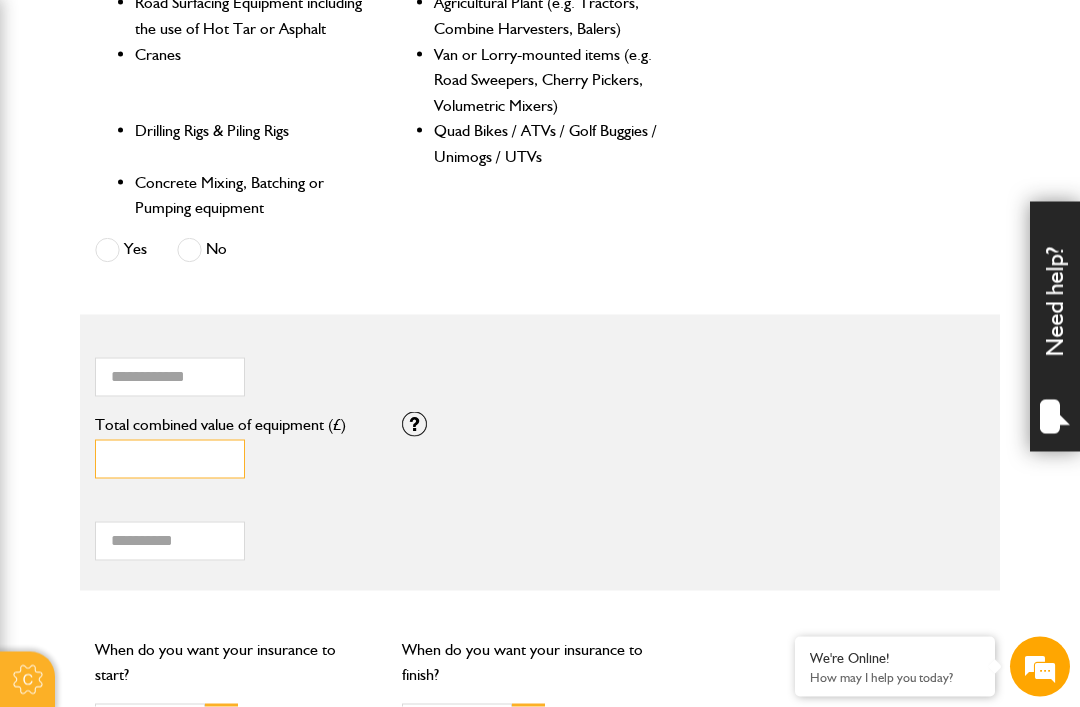 click on "*" at bounding box center [170, 459] 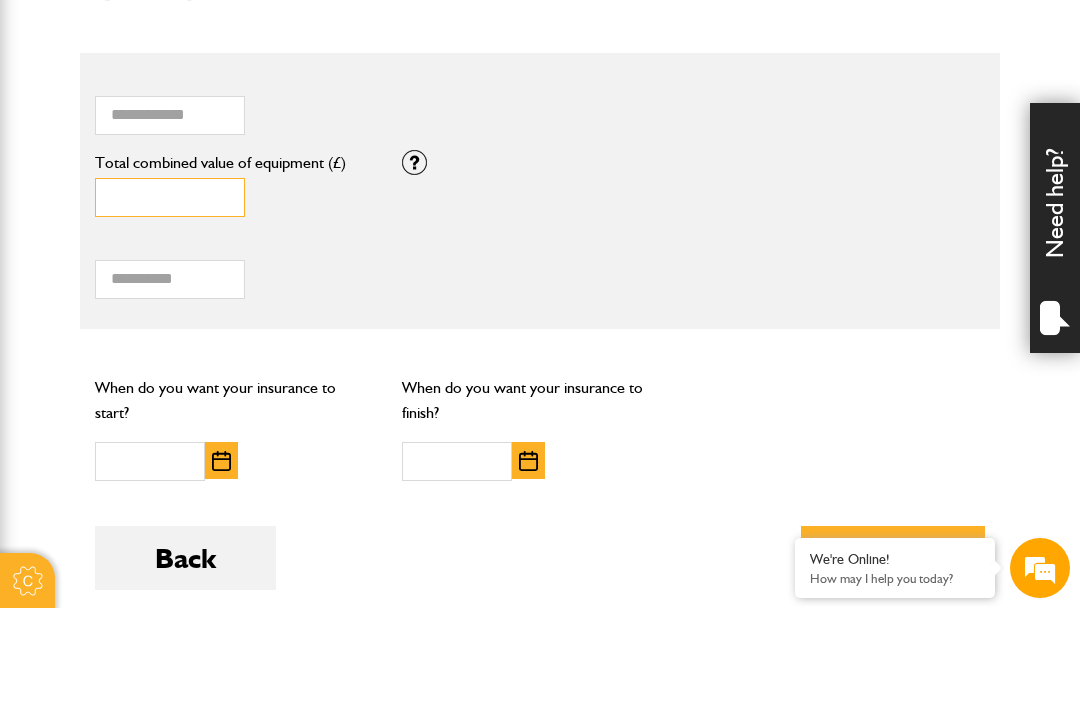 scroll, scrollTop: 1330, scrollLeft: 0, axis: vertical 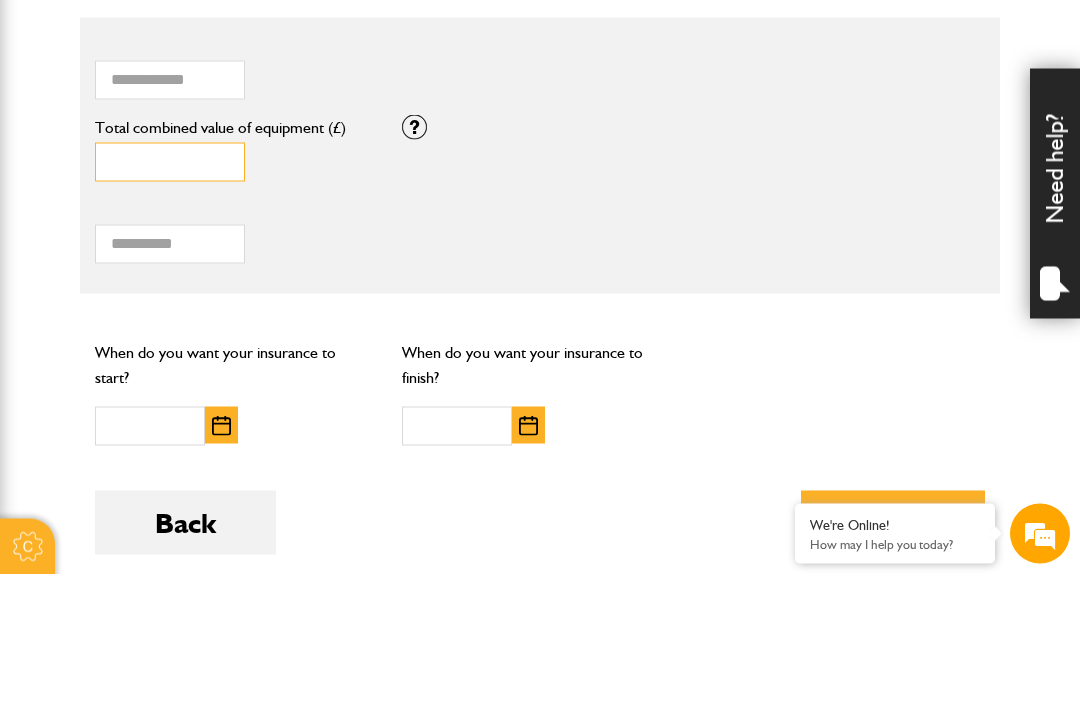 type on "**" 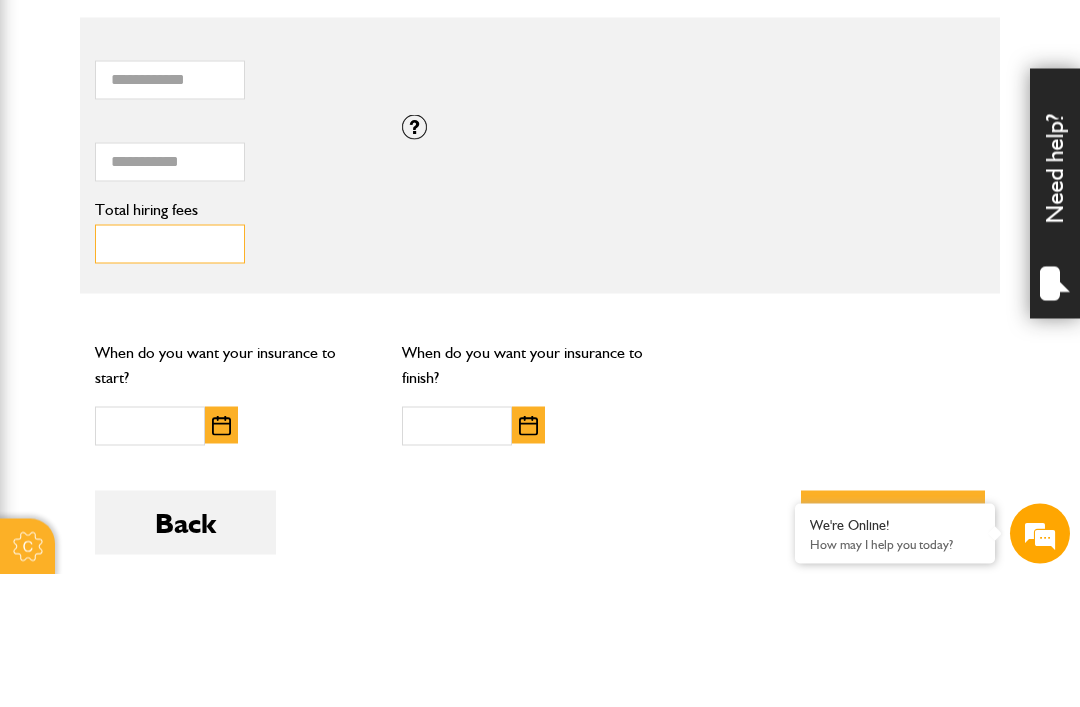 click on "Total hiring fees" at bounding box center (170, 377) 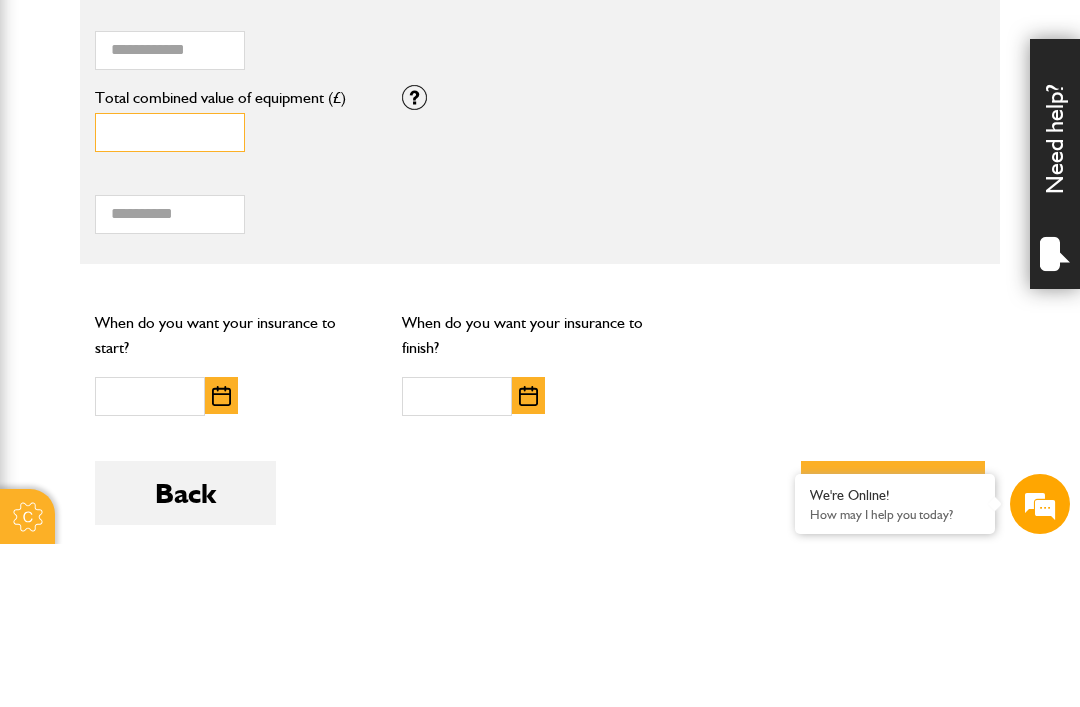click on "Total combined value of equipment (£)" at bounding box center [170, 295] 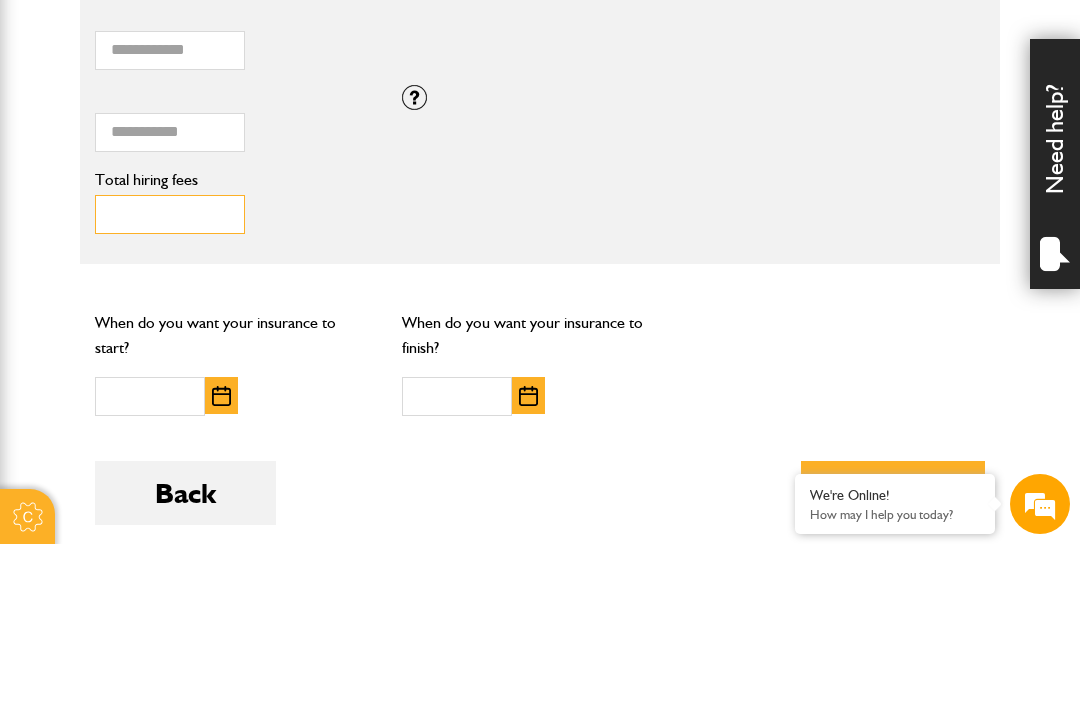 click on "Total hiring fees" at bounding box center [170, 377] 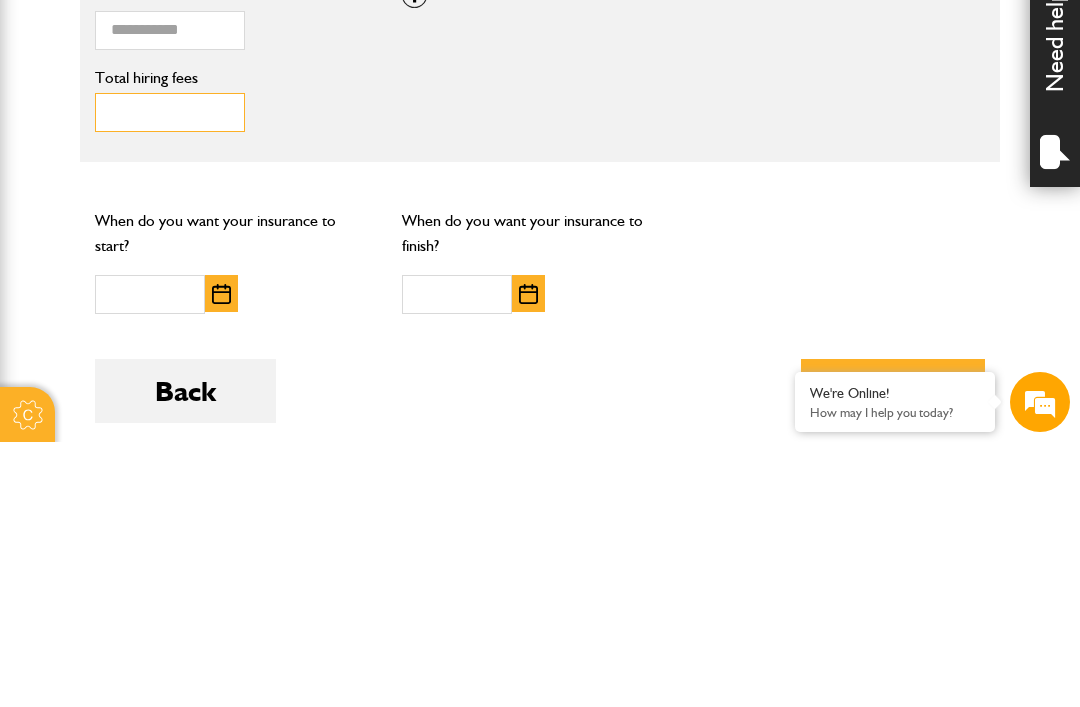 type on "******" 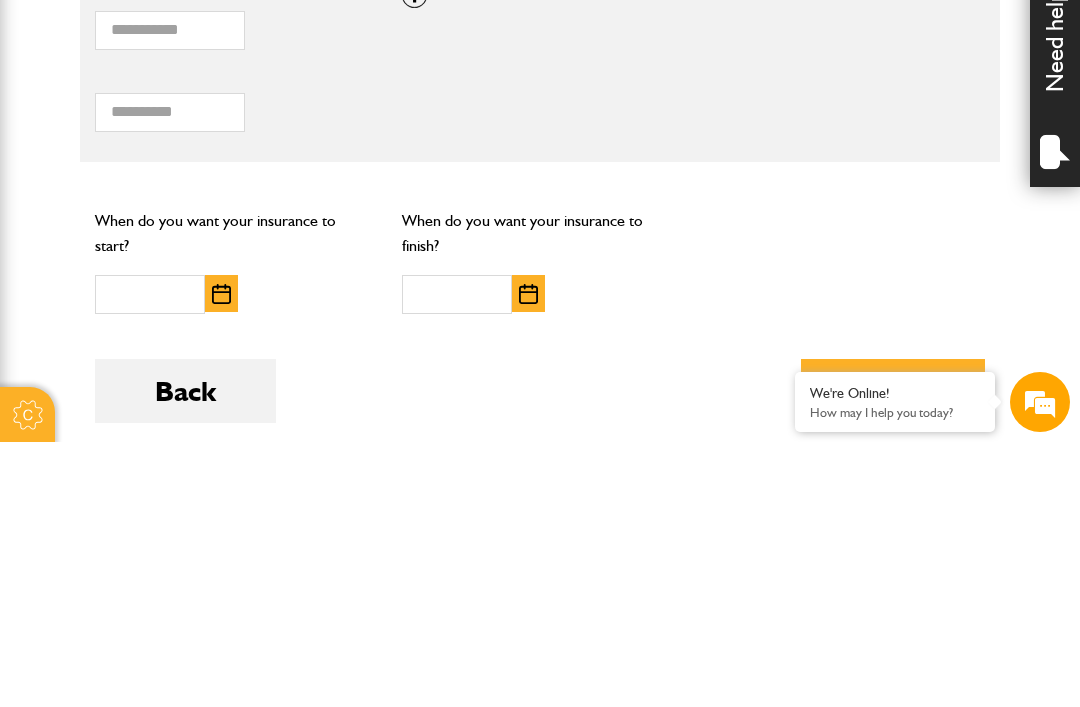 click at bounding box center (221, 559) 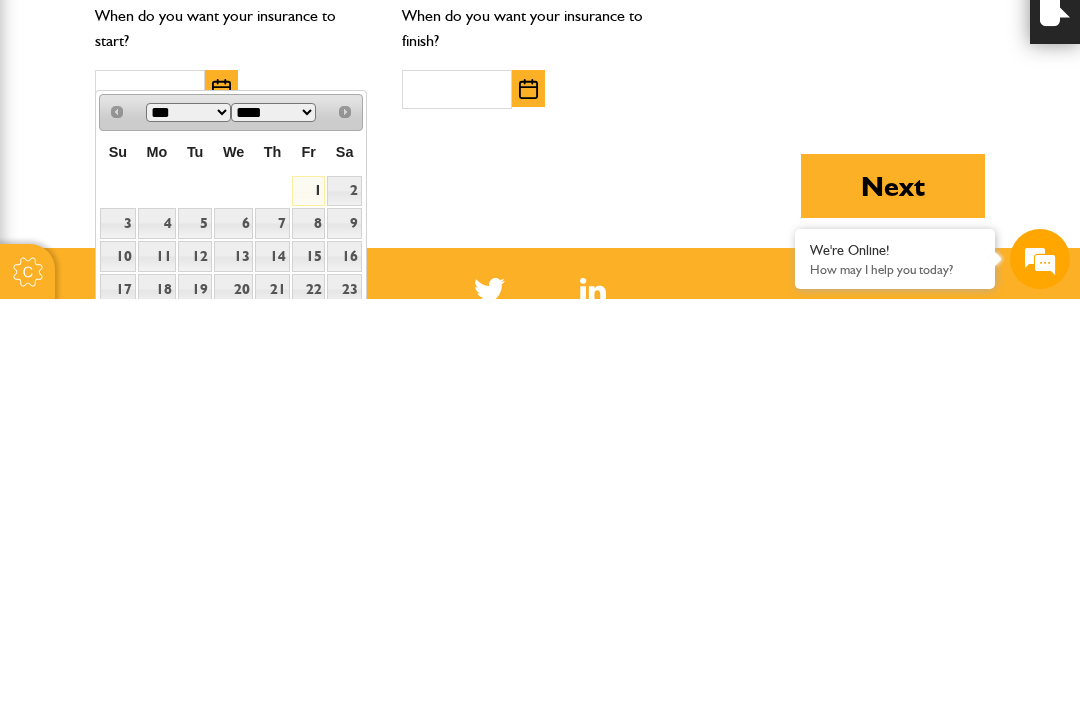 click on "1" at bounding box center [309, 599] 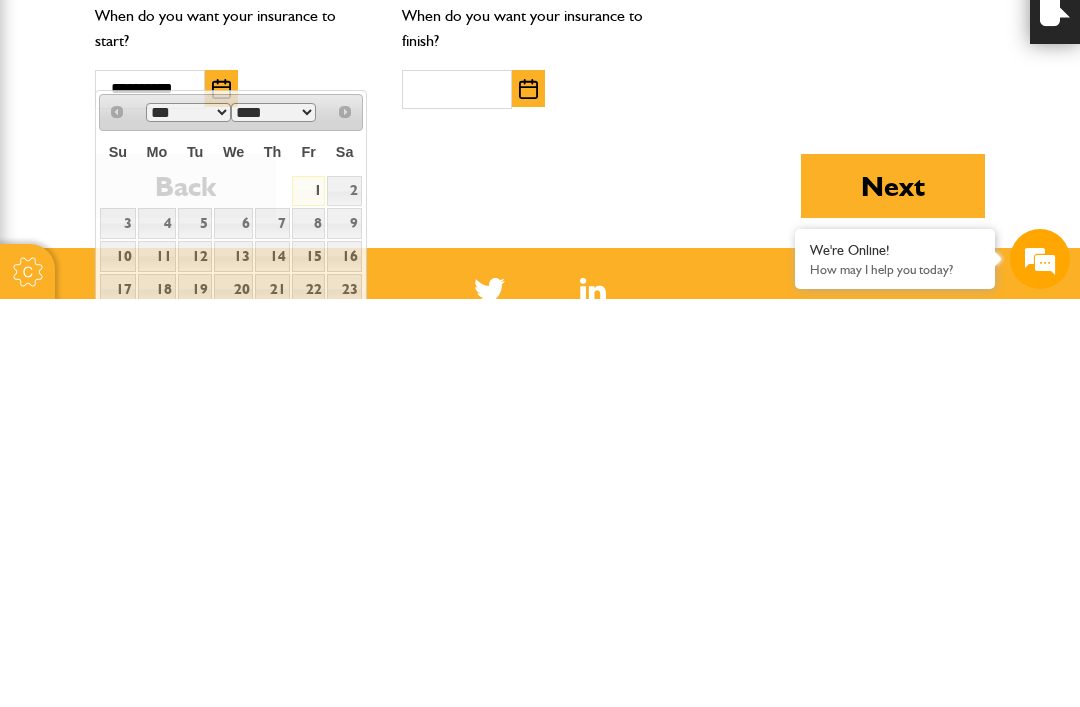 scroll, scrollTop: 1801, scrollLeft: 0, axis: vertical 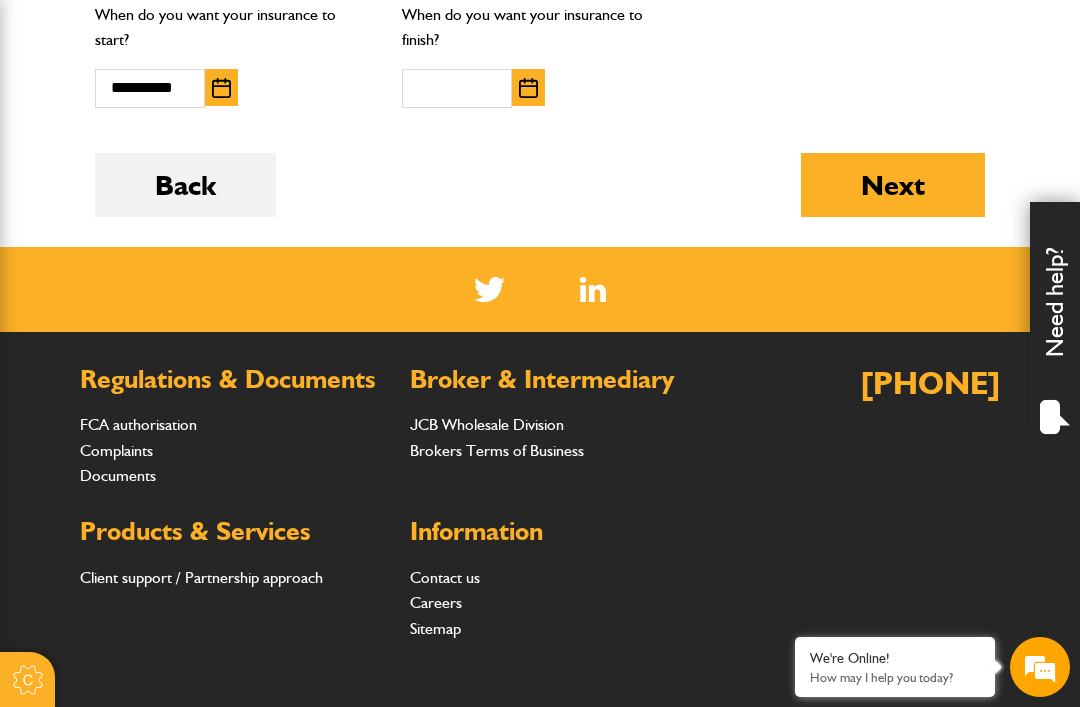 click at bounding box center (528, 88) 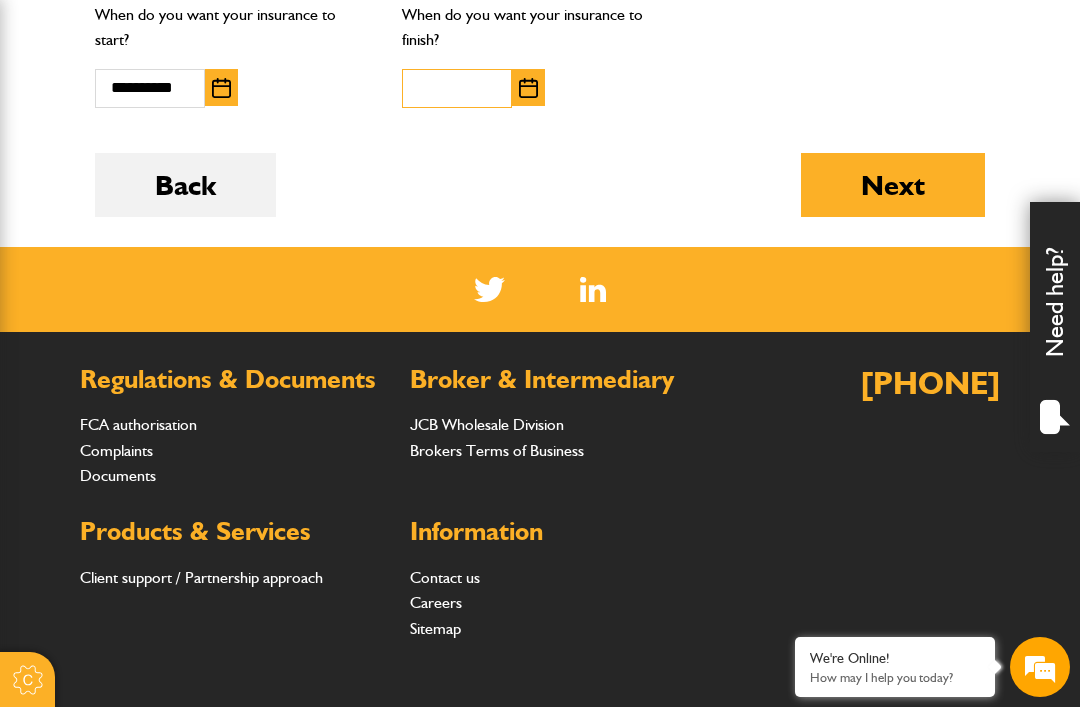 scroll, scrollTop: 1800, scrollLeft: 0, axis: vertical 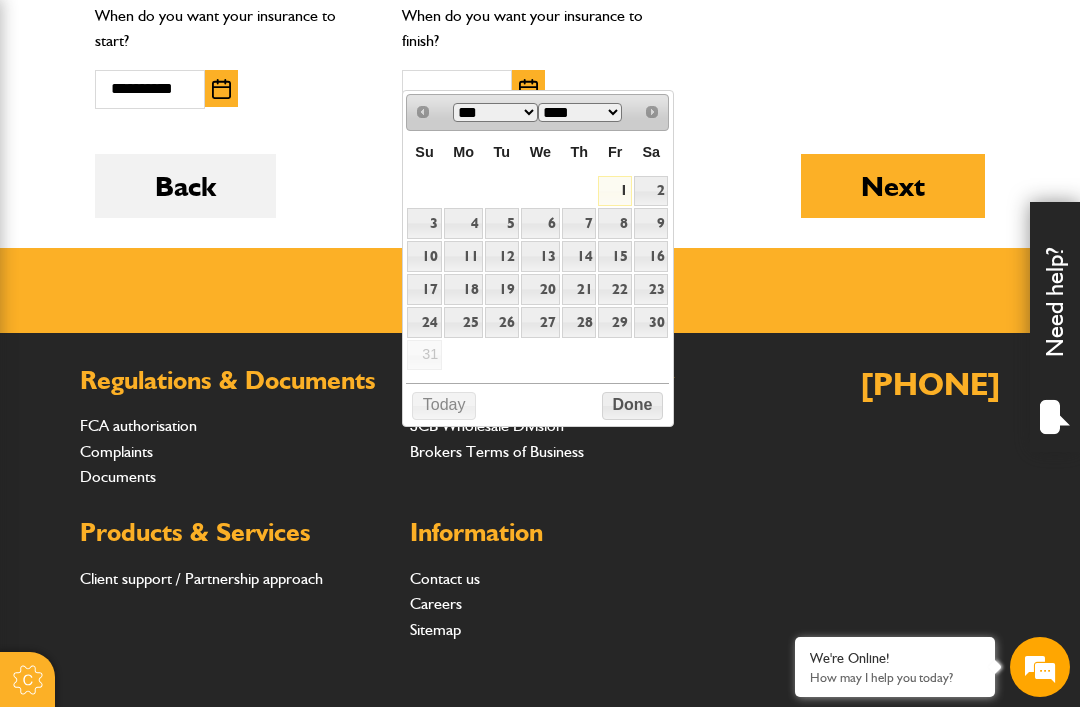 click on "8" at bounding box center [615, 223] 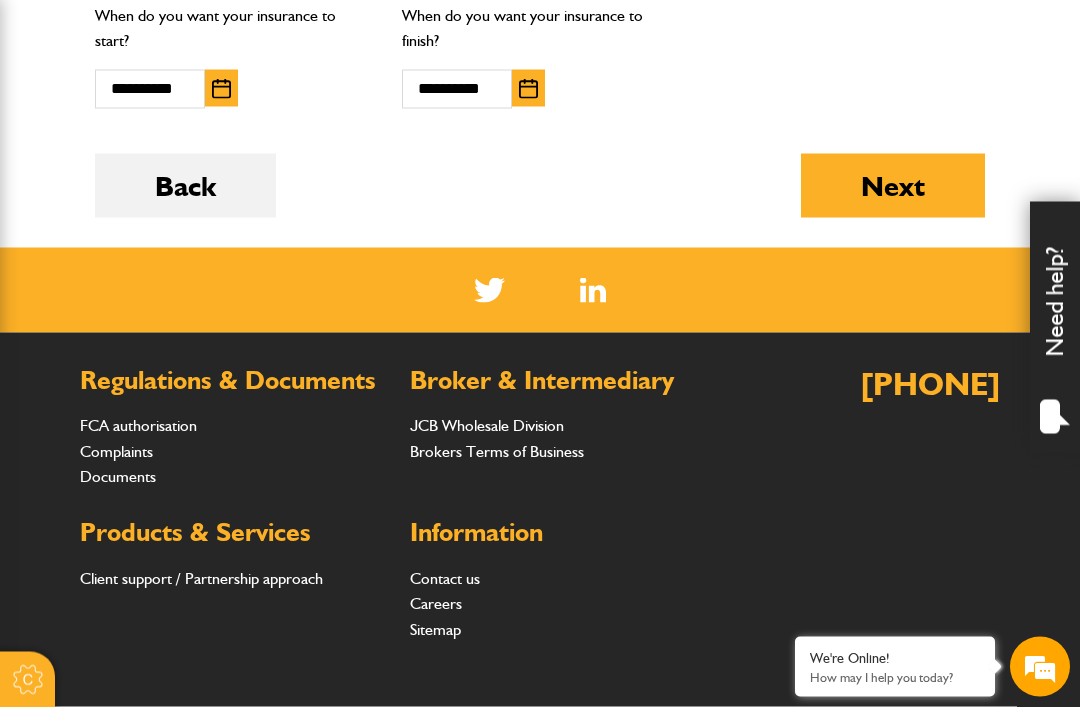 scroll, scrollTop: 1801, scrollLeft: 0, axis: vertical 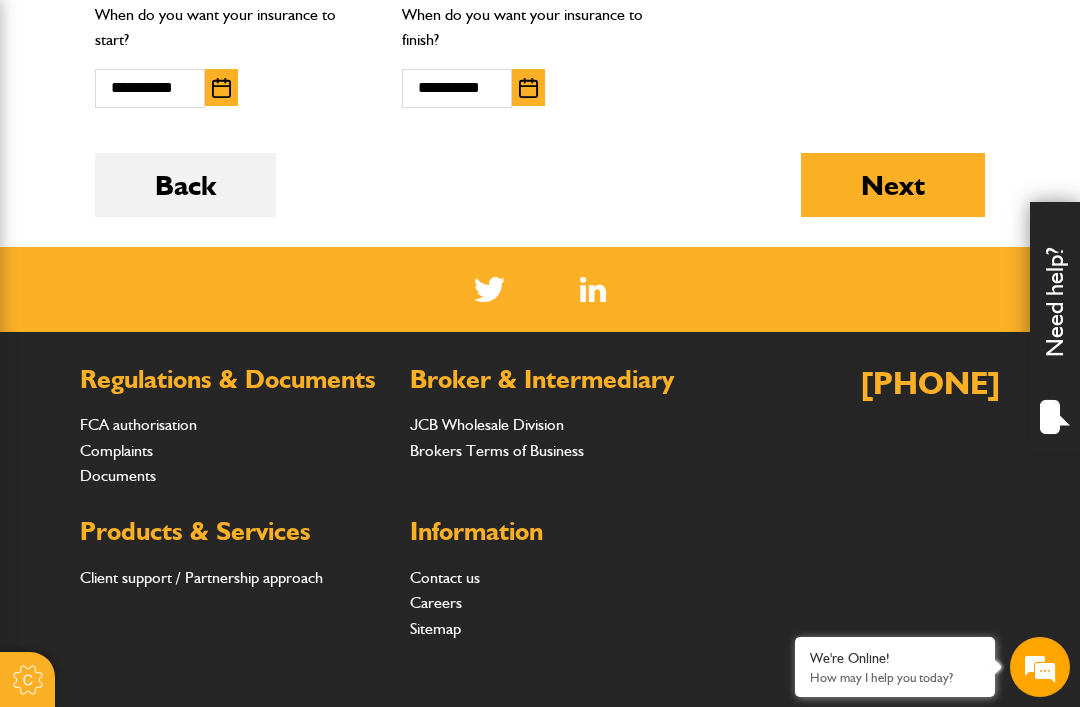 click on "Next" at bounding box center [893, 185] 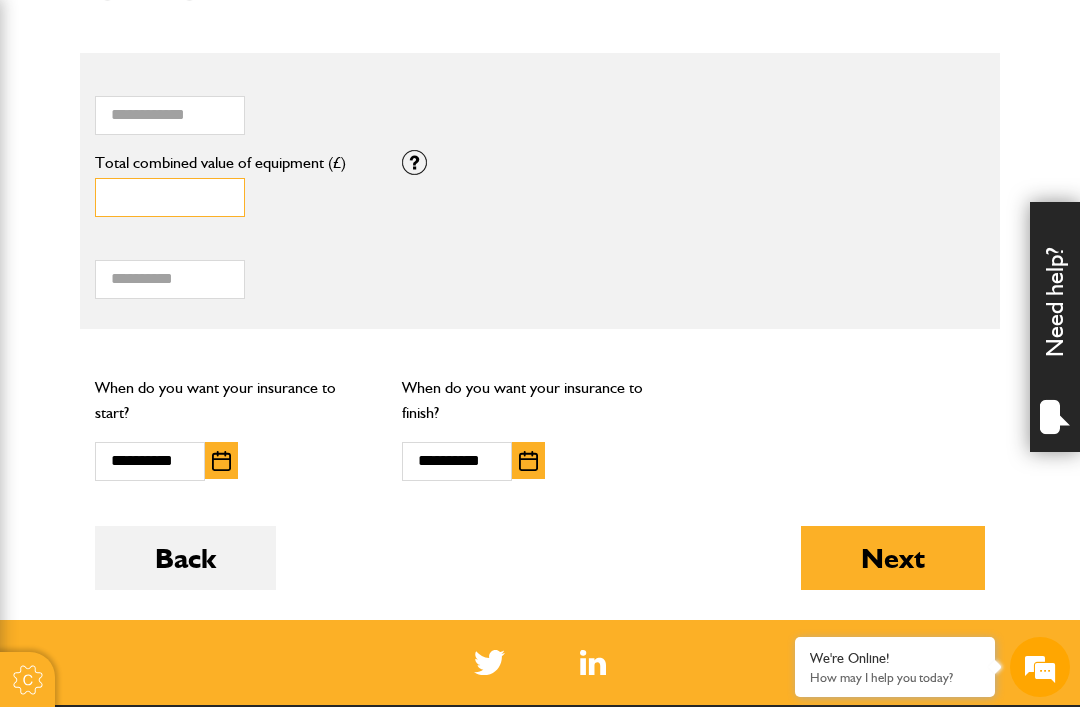 type on "*****" 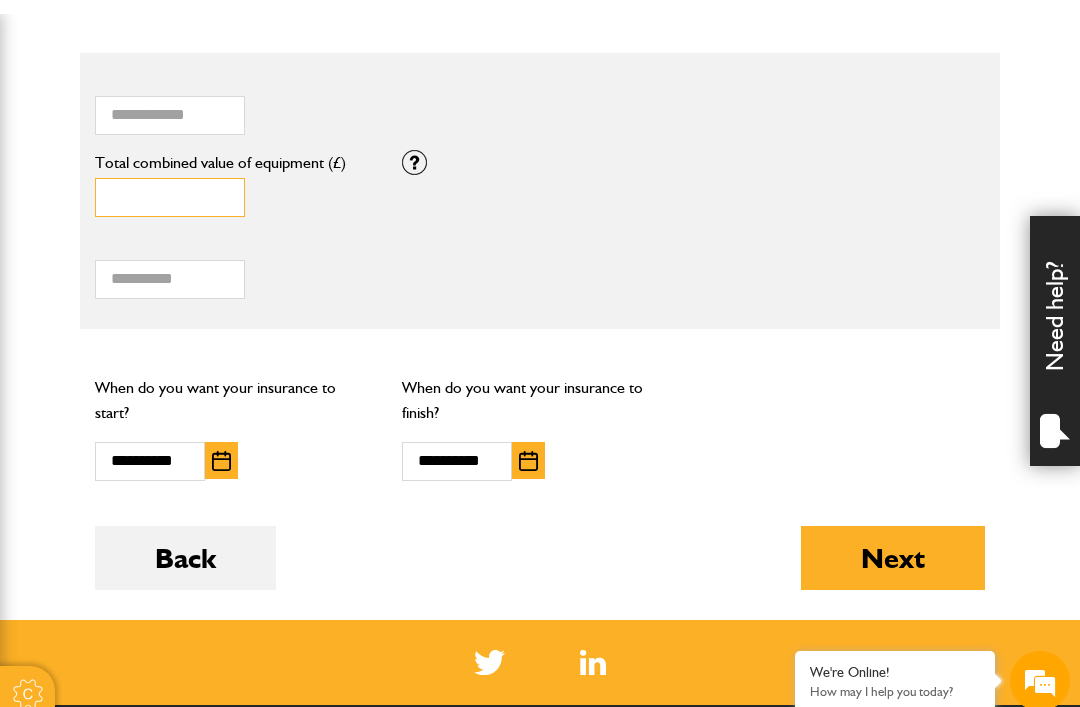 scroll, scrollTop: 1455, scrollLeft: 0, axis: vertical 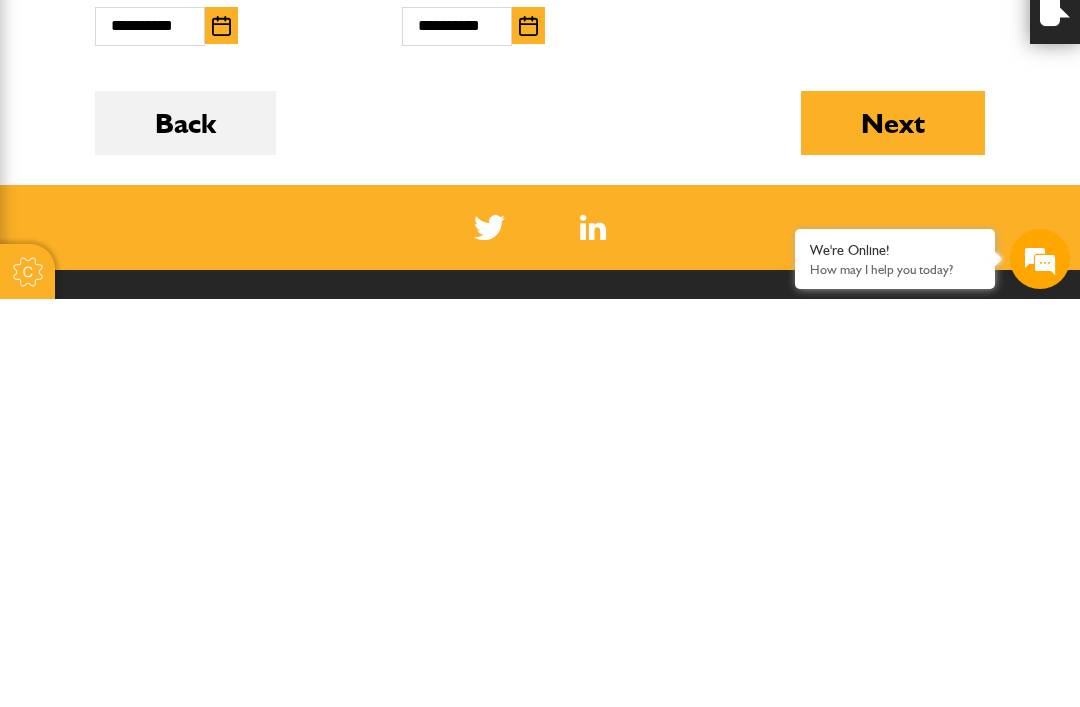 type on "********" 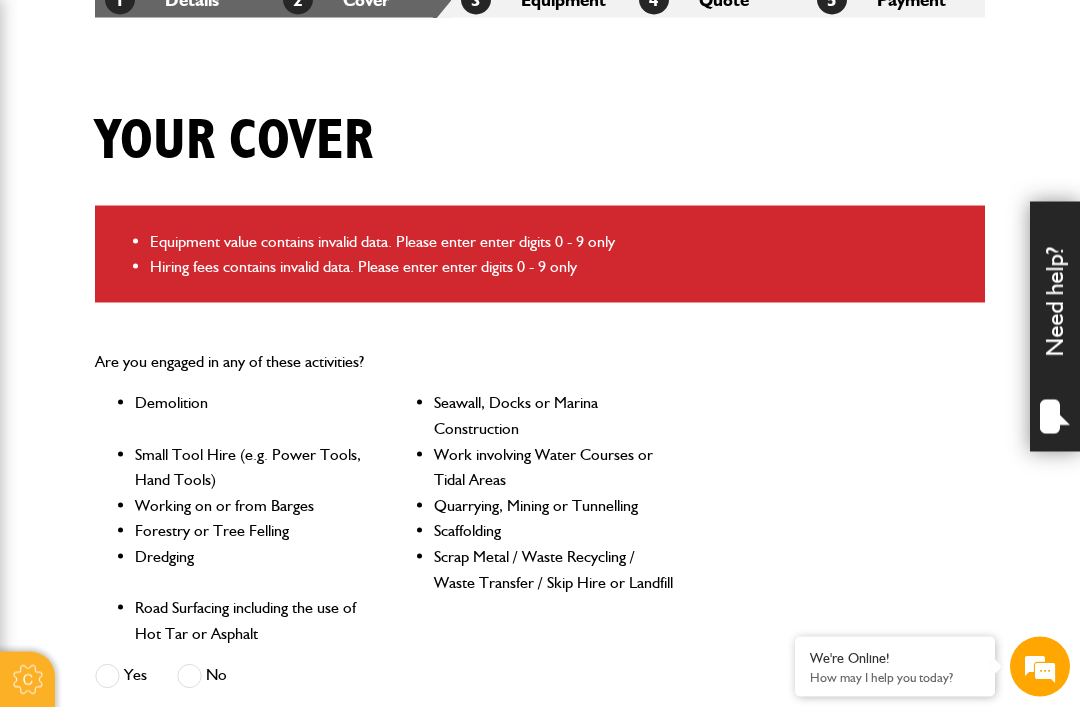 scroll, scrollTop: 414, scrollLeft: 0, axis: vertical 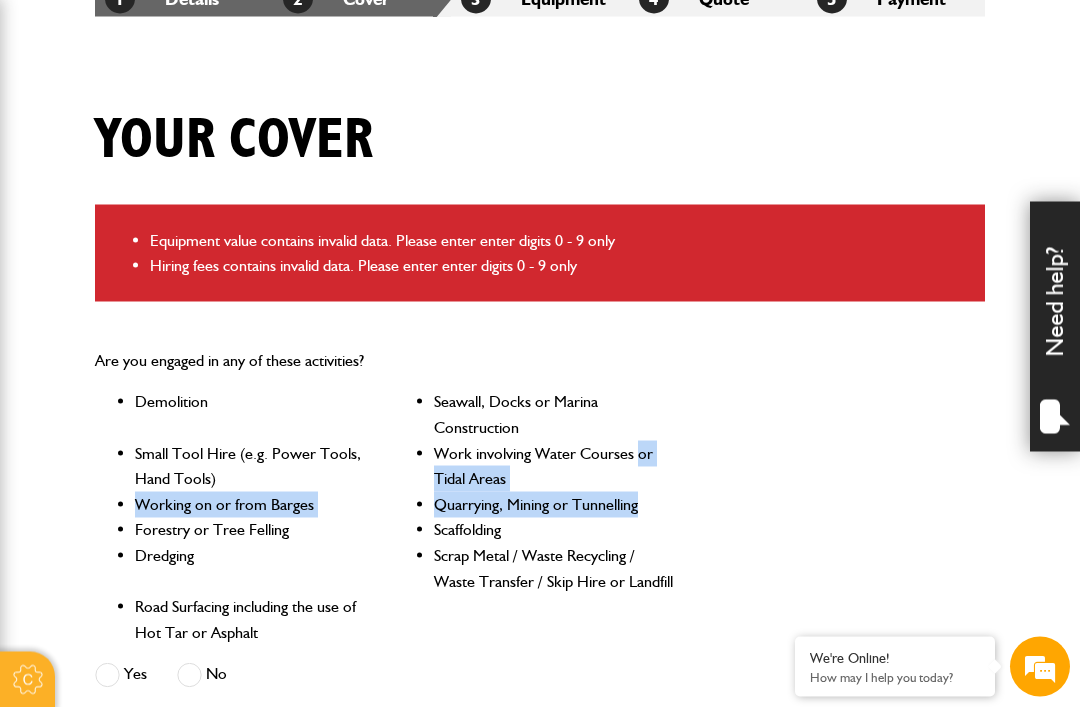 click on "Are you engaged in any of these activities?
Demolition
Seawall, Docks or Marina Construction
Small Tool Hire (e.g. Power Tools, Hand Tools)
Work involving Water Courses or Tidal Areas
Working on or from Barges
Quarrying, Mining or Tunnelling
Forestry or Tree Felling
Scaffolding
Dredging
Scrap Metal / Waste Recycling / Waste Transfer / Skip Hire or Landfill
Road Surfacing including the use of Hot Tar or Asphalt
Yes
No" at bounding box center (540, 521) 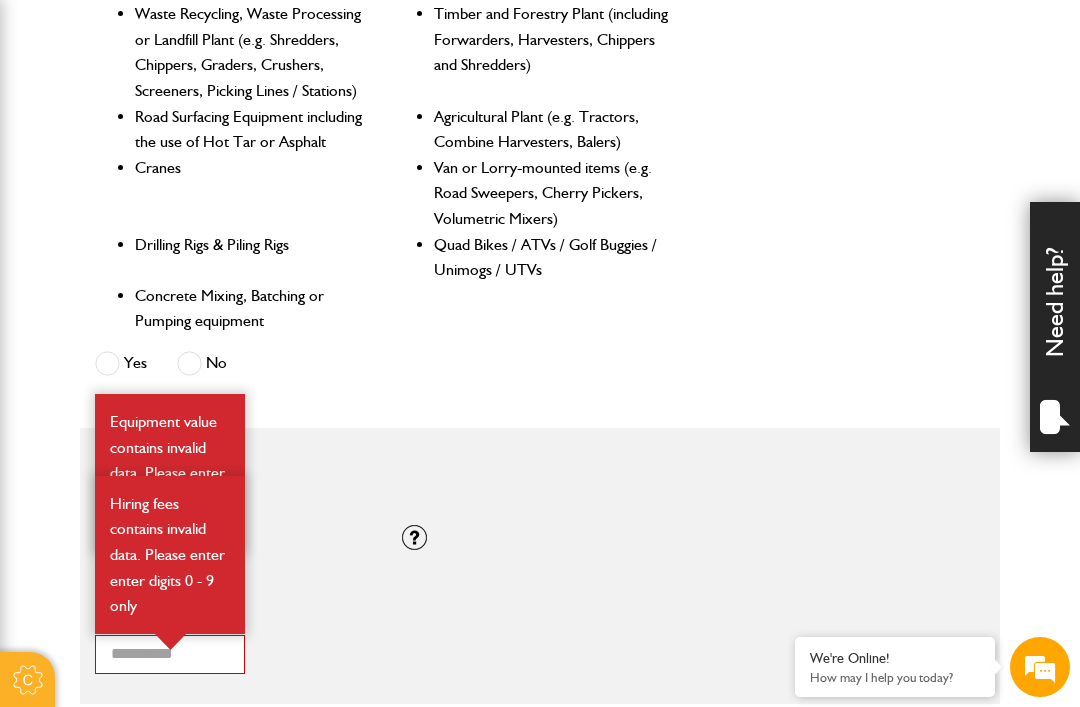 scroll, scrollTop: 1182, scrollLeft: 0, axis: vertical 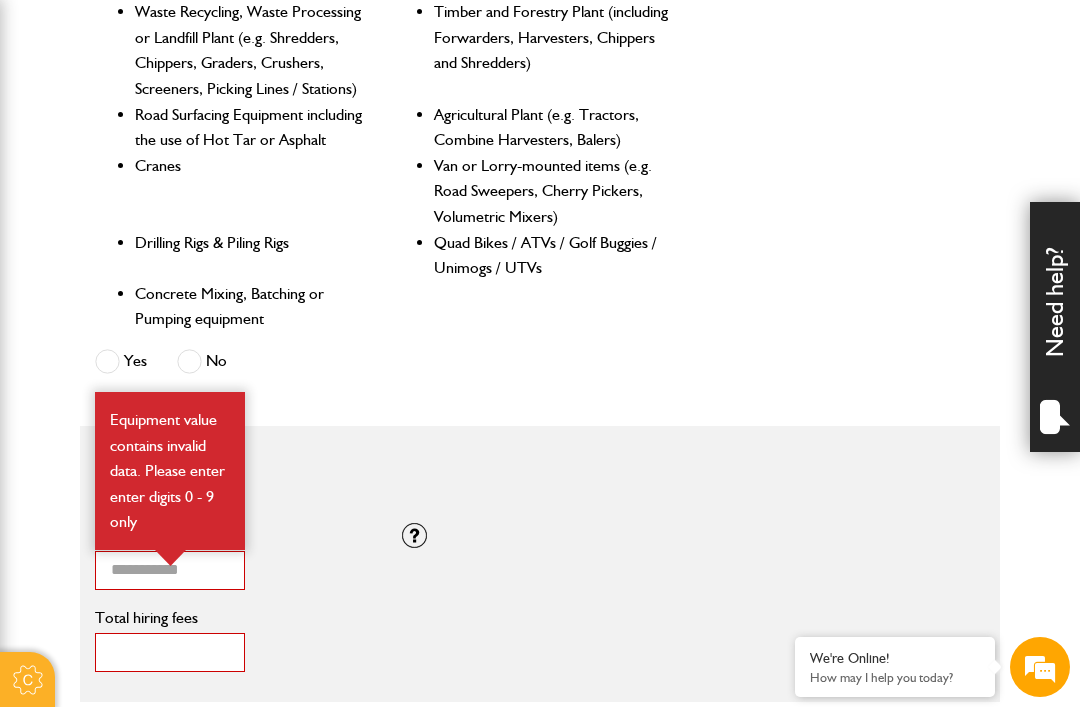 click on "******" at bounding box center [170, 652] 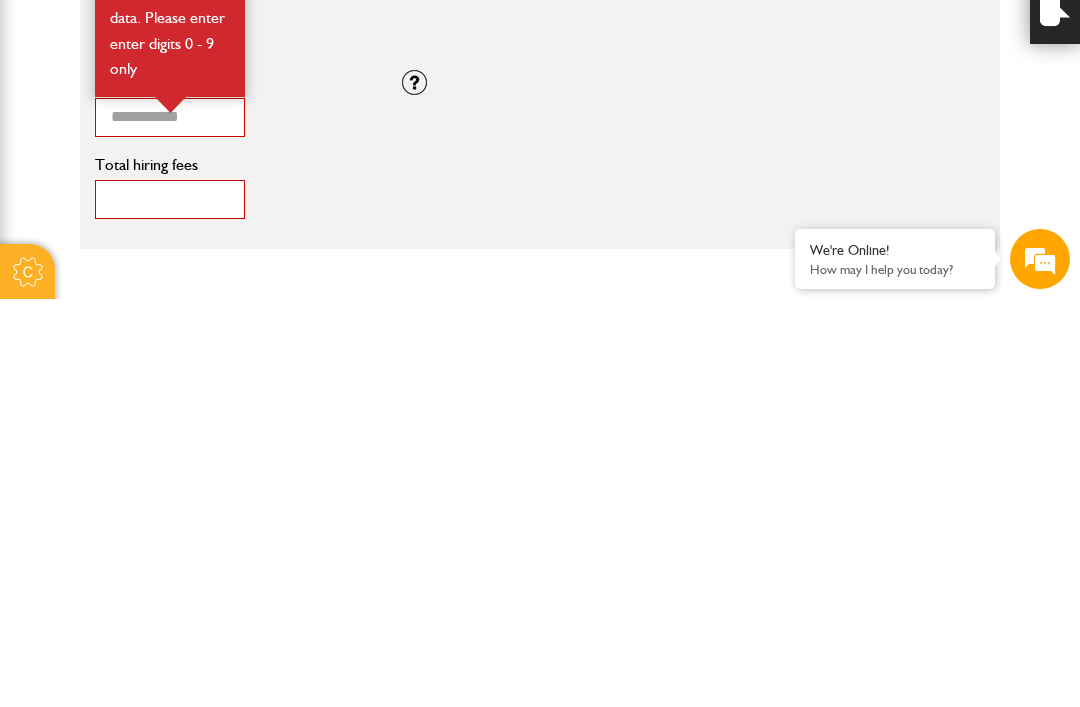 type on "*****" 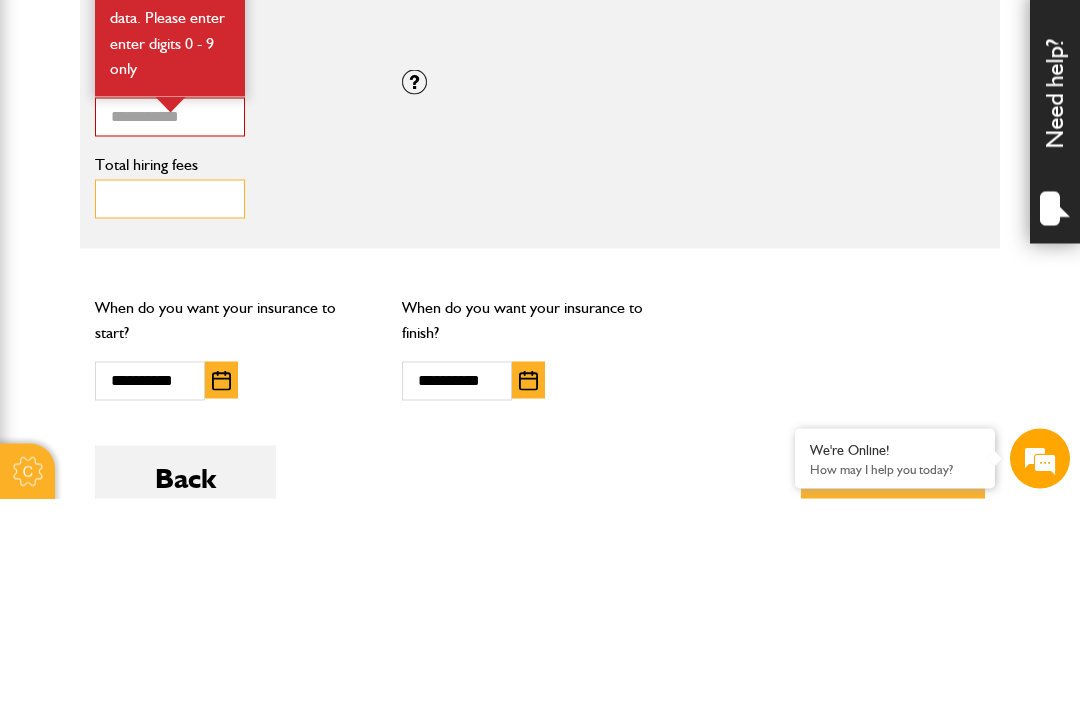 scroll, scrollTop: 1458, scrollLeft: 0, axis: vertical 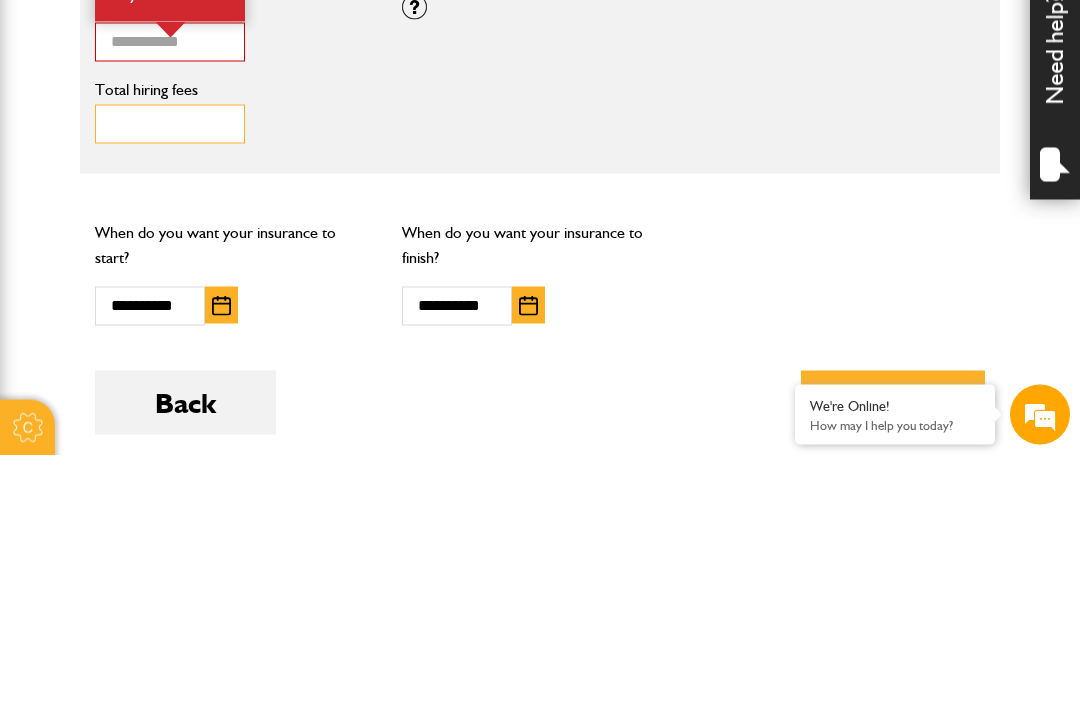 type on "***" 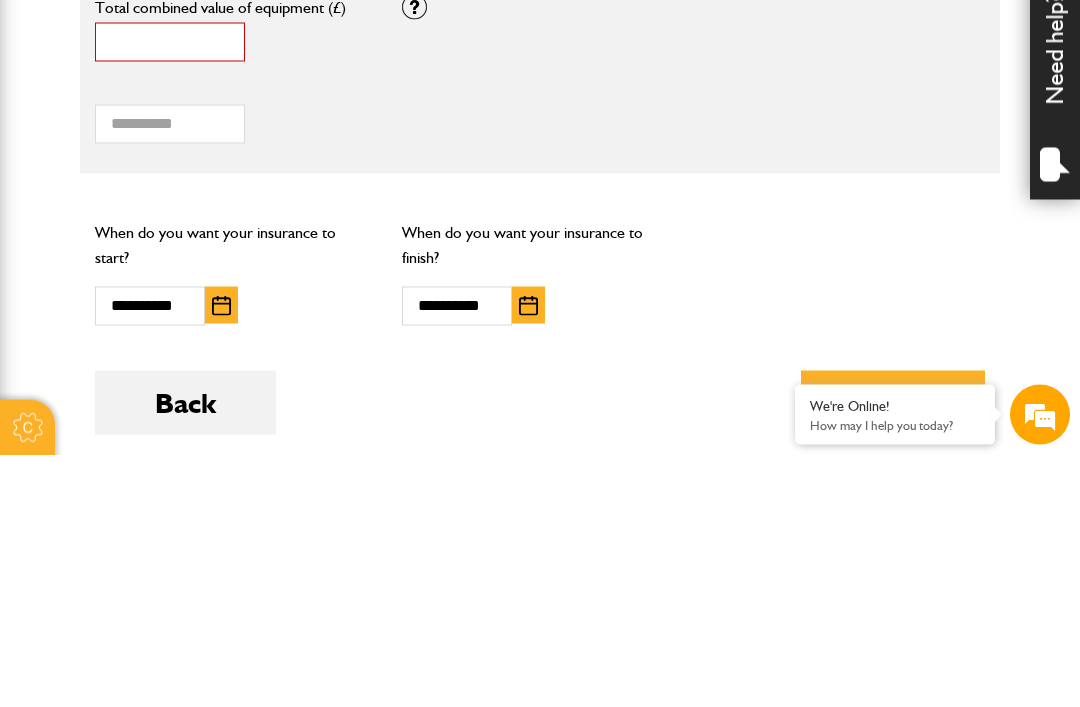 click on "********" at bounding box center (170, 294) 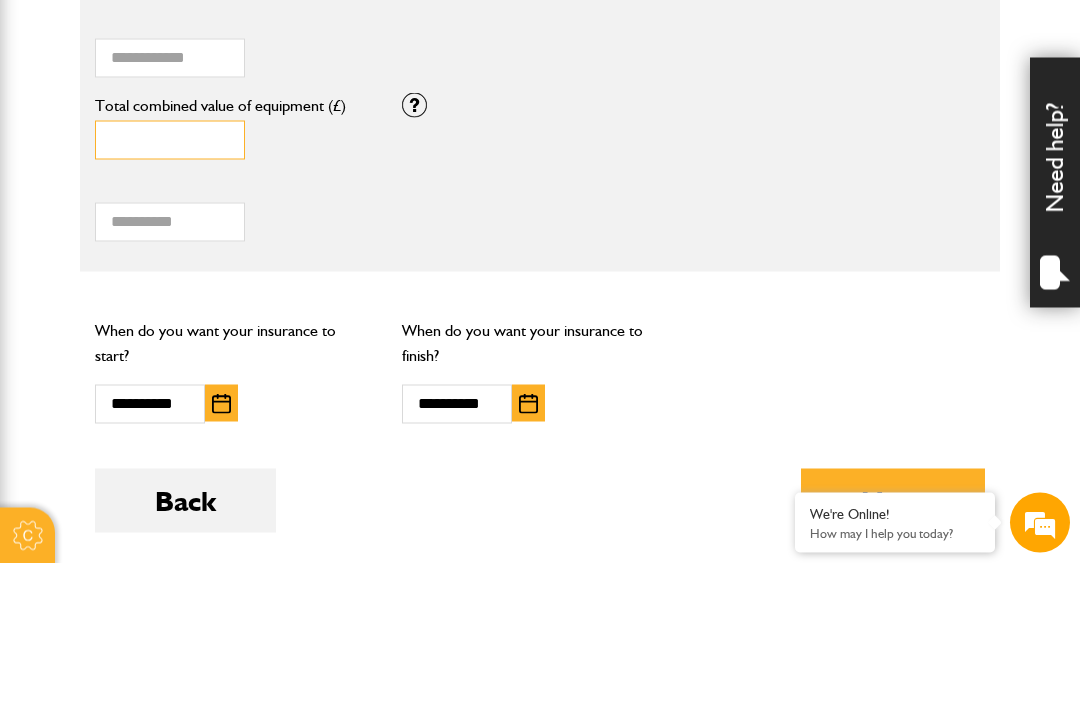 scroll, scrollTop: 1485, scrollLeft: 0, axis: vertical 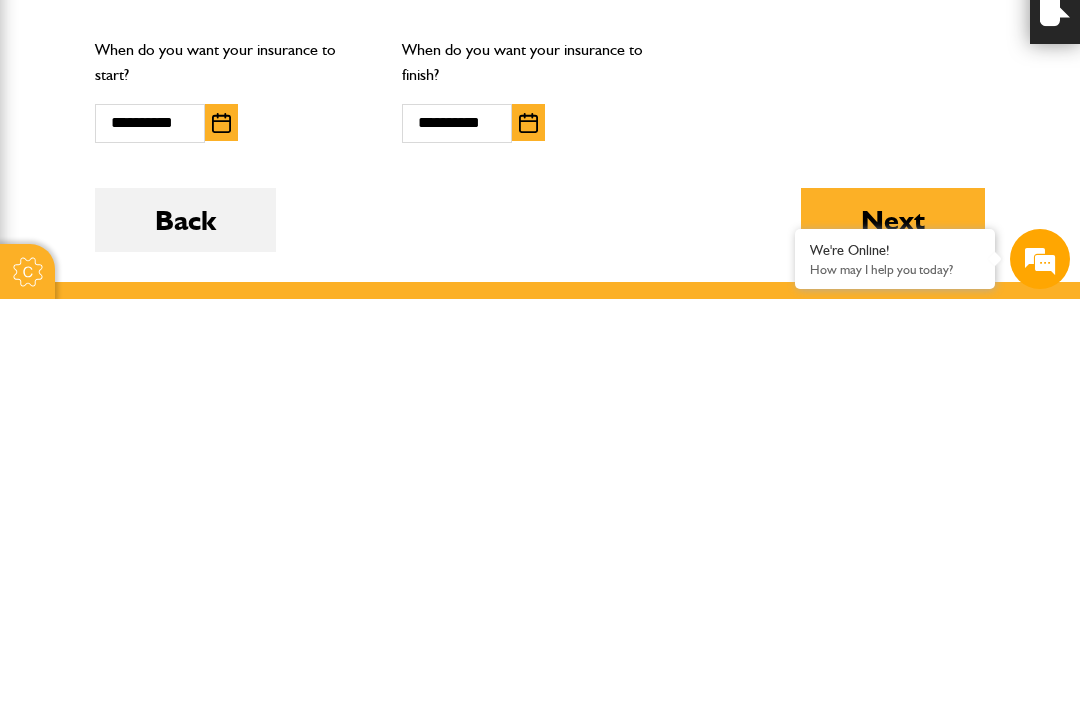 type on "*****" 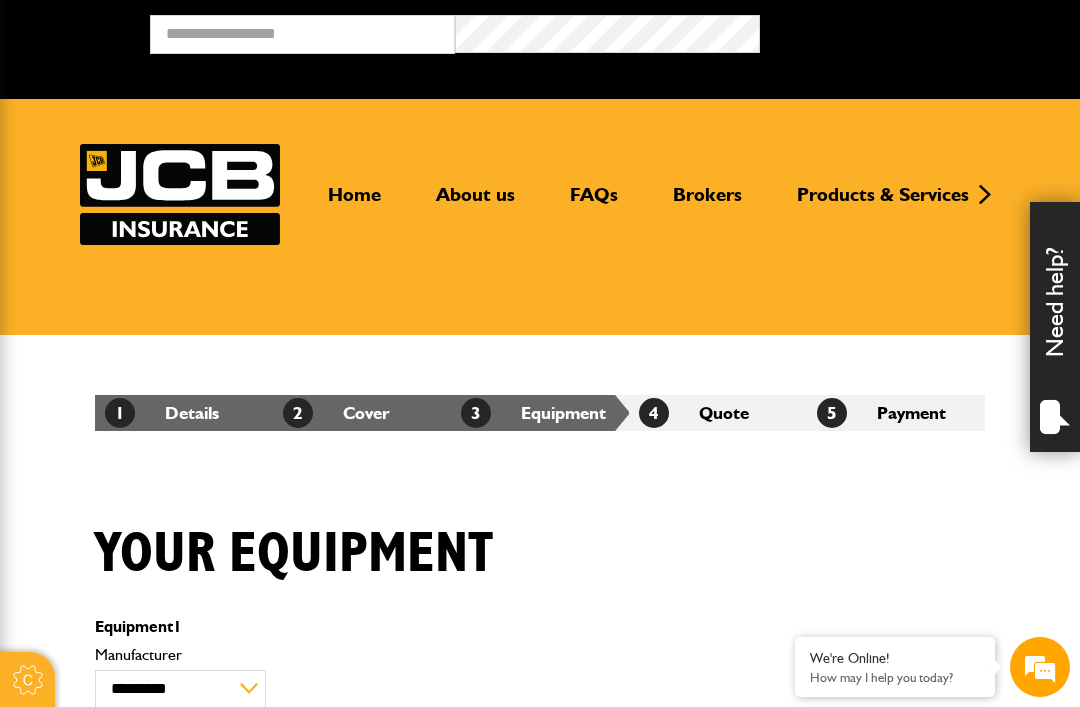 scroll, scrollTop: 0, scrollLeft: 0, axis: both 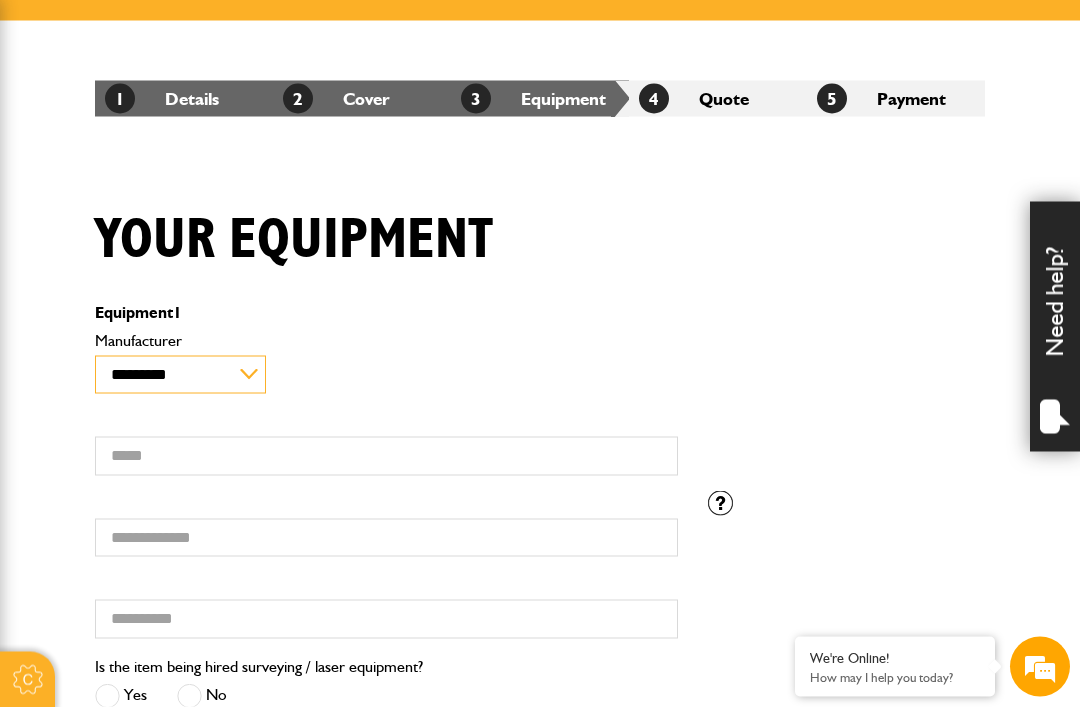 click on "**********" at bounding box center (180, 375) 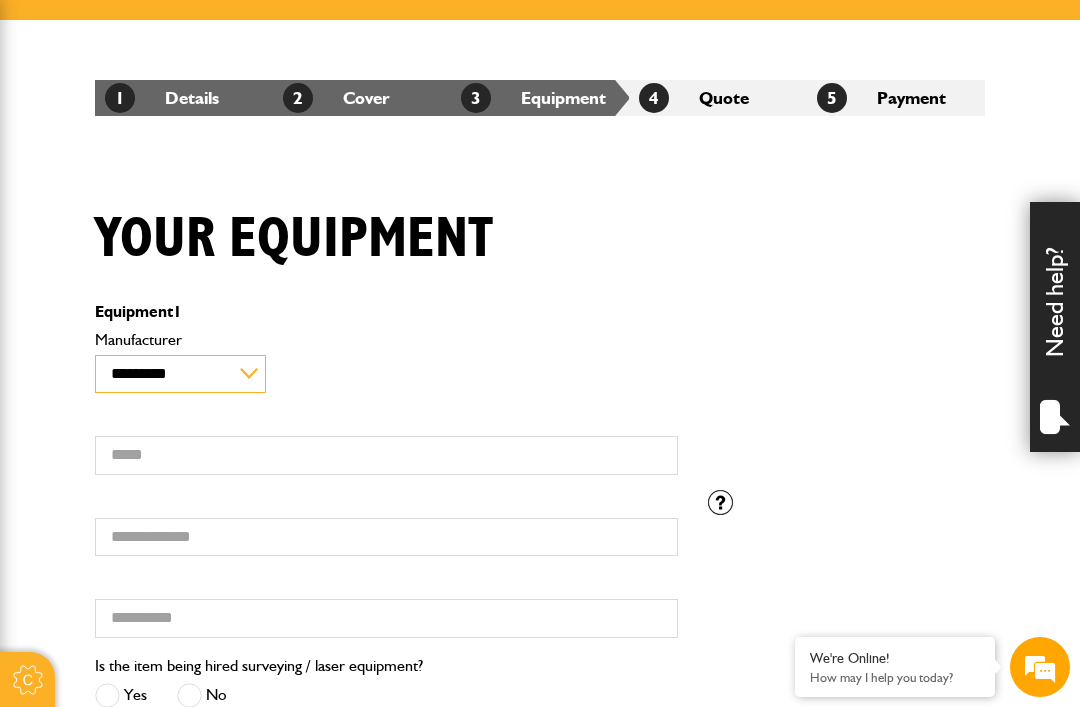 scroll, scrollTop: 0, scrollLeft: 0, axis: both 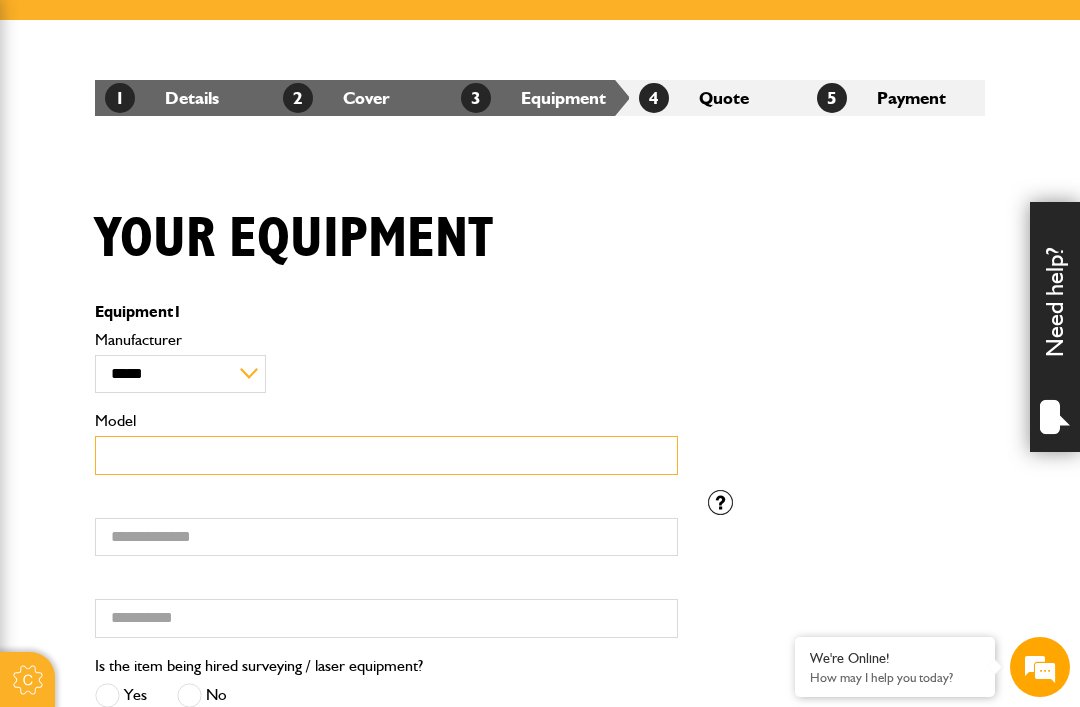 click on "Model" at bounding box center (386, 455) 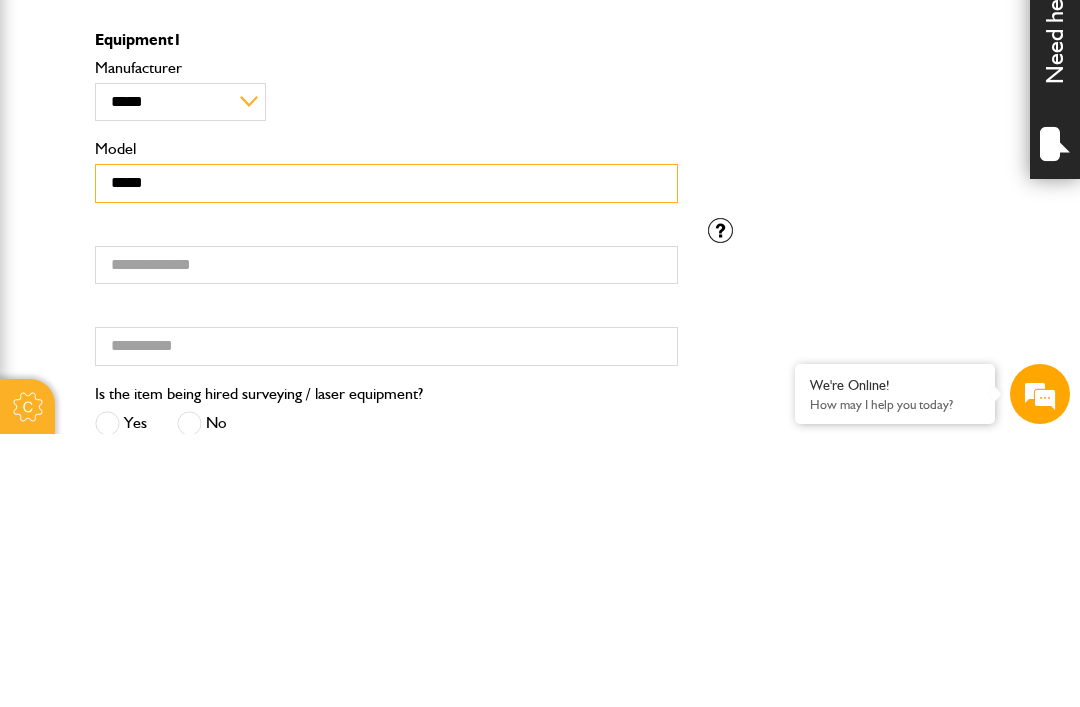 type on "*****" 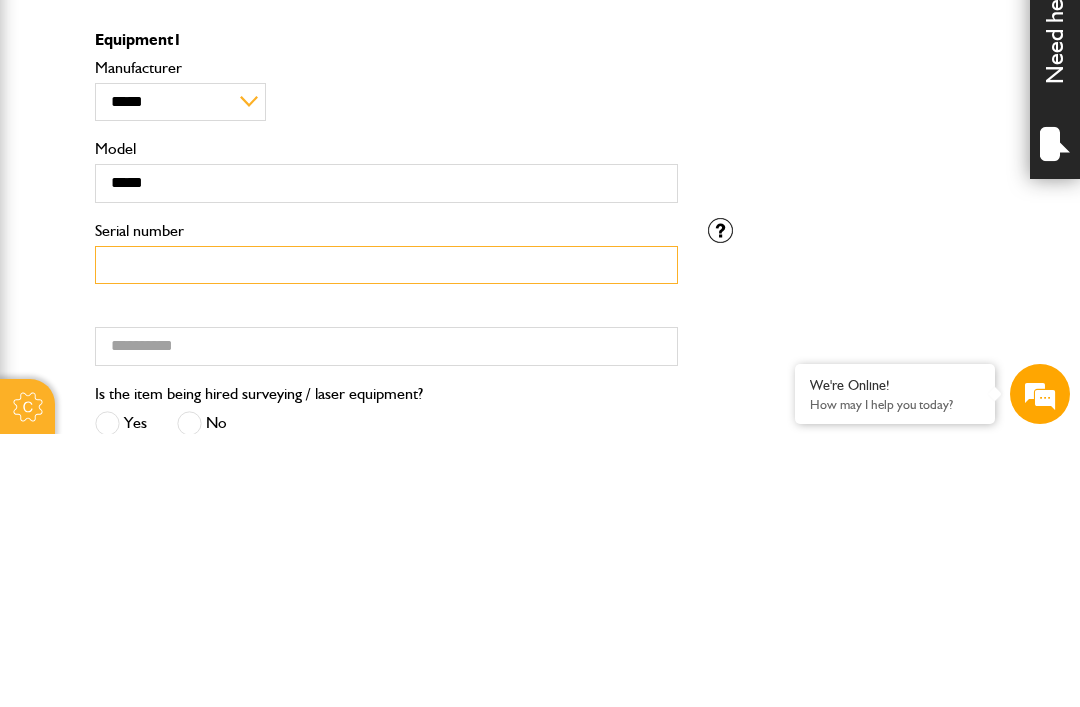 click on "Serial number" at bounding box center [386, 538] 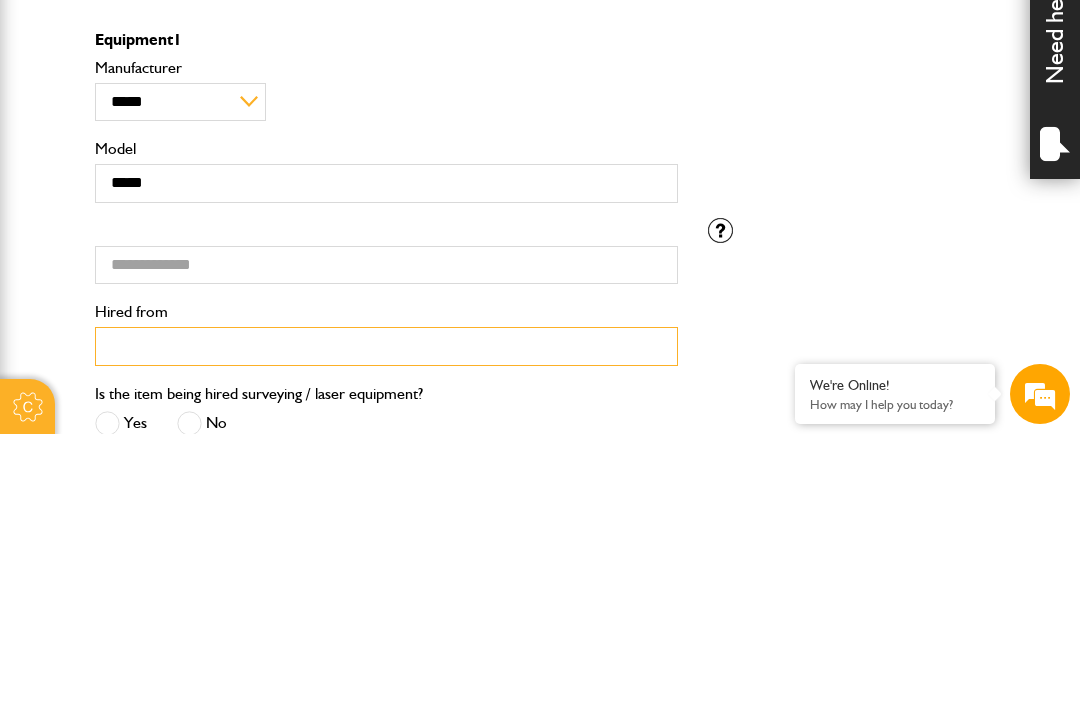 click on "Hired from" at bounding box center [386, 619] 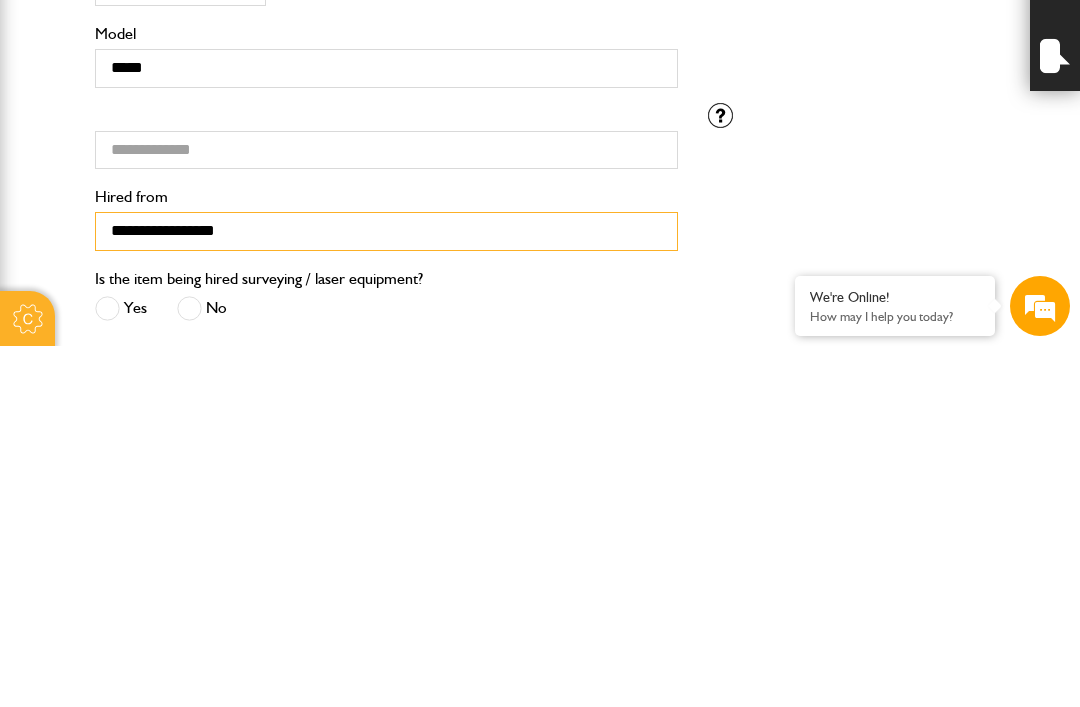 type on "**********" 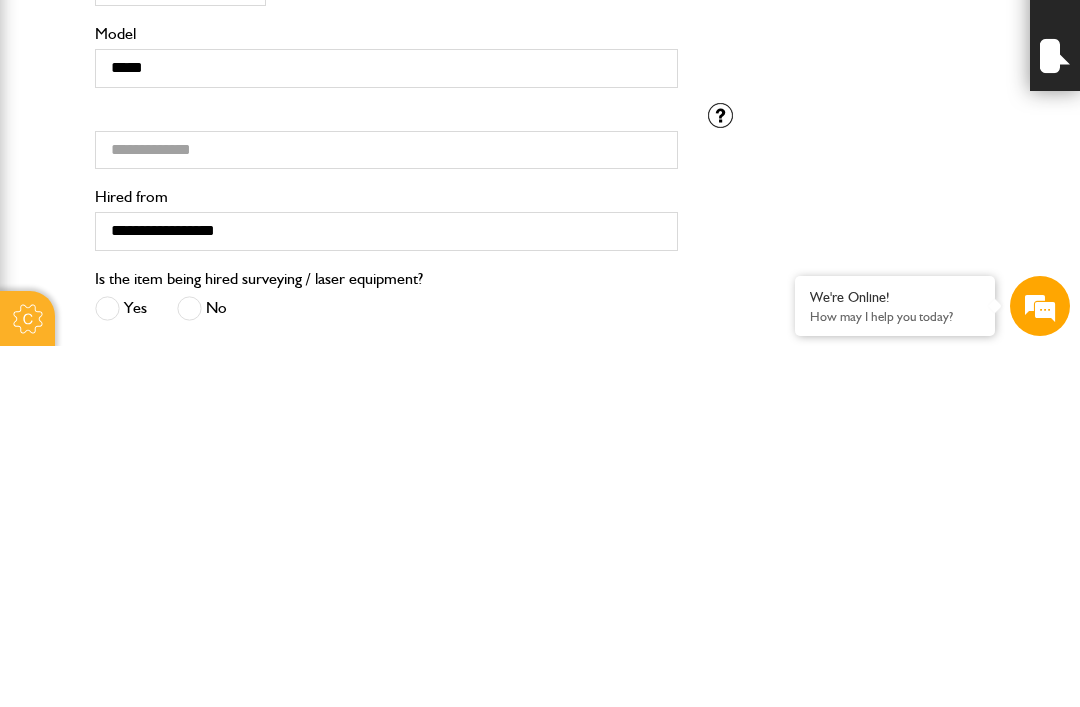 click at bounding box center (189, 669) 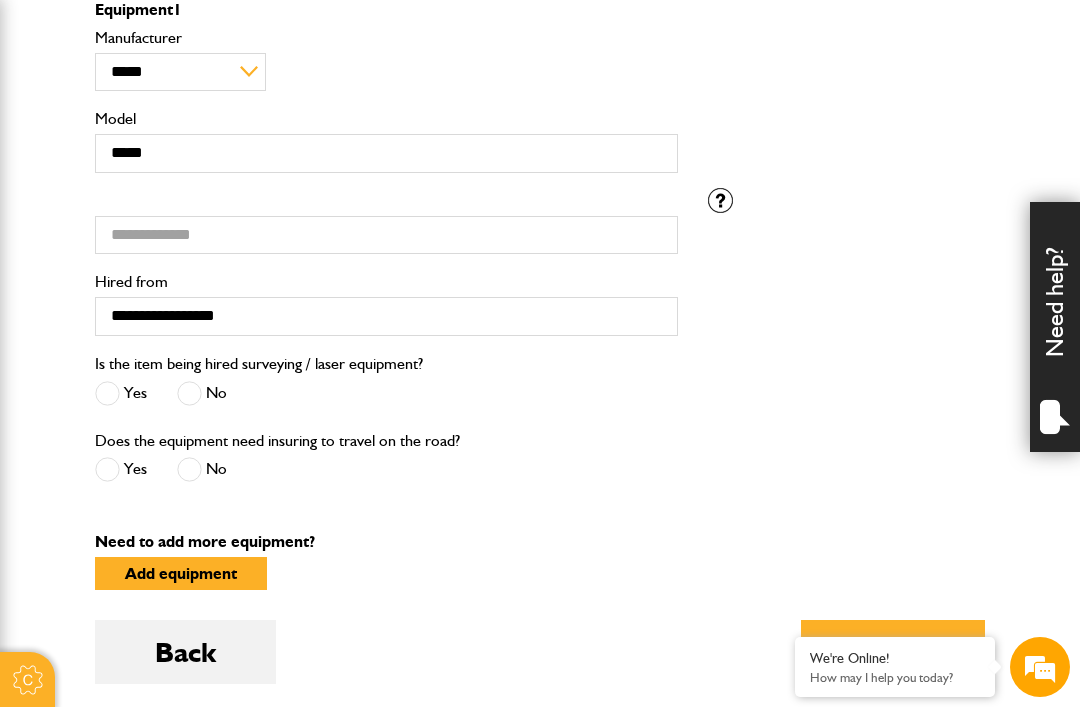 scroll, scrollTop: 608, scrollLeft: 0, axis: vertical 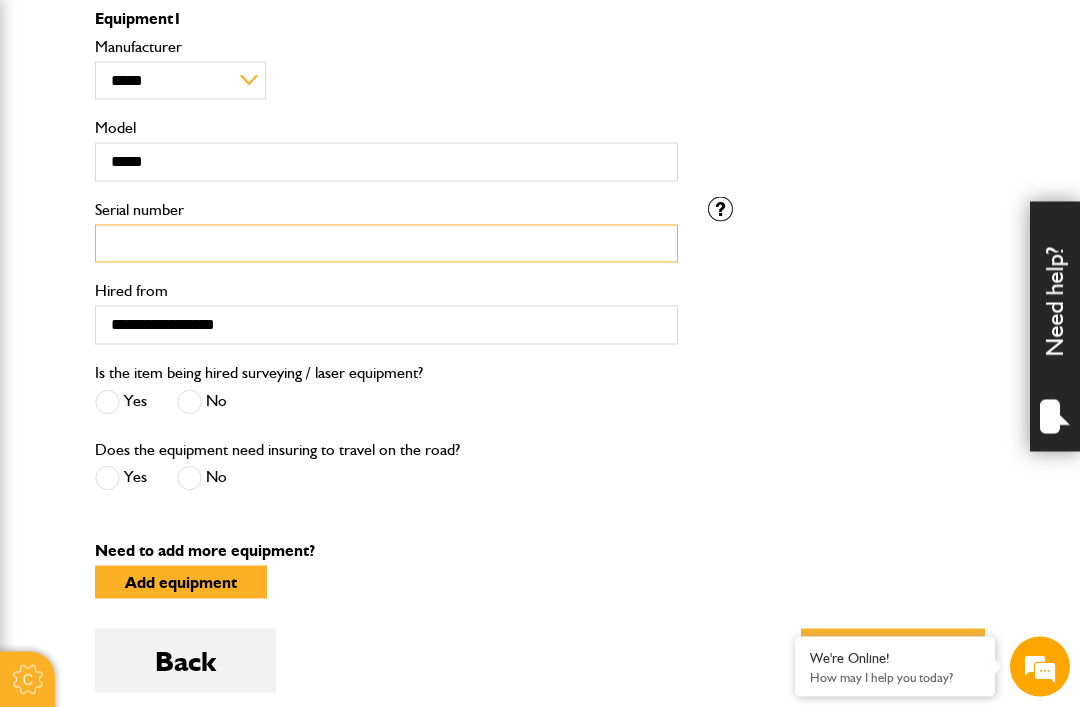 click on "Serial number" at bounding box center (386, 244) 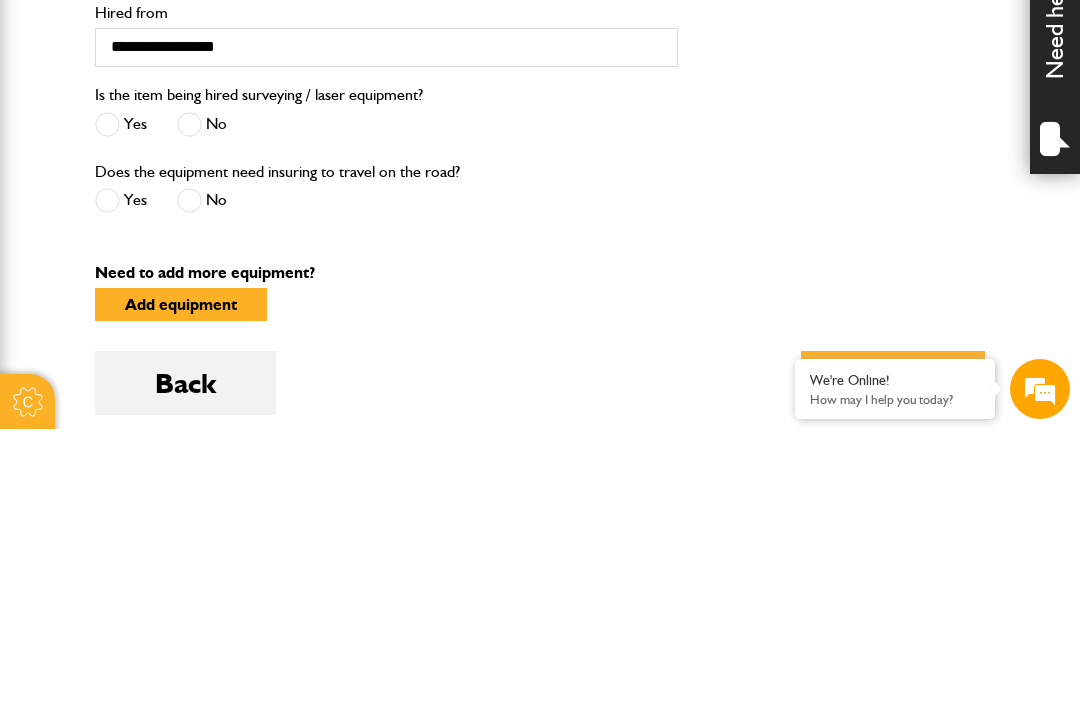 click at bounding box center [189, 478] 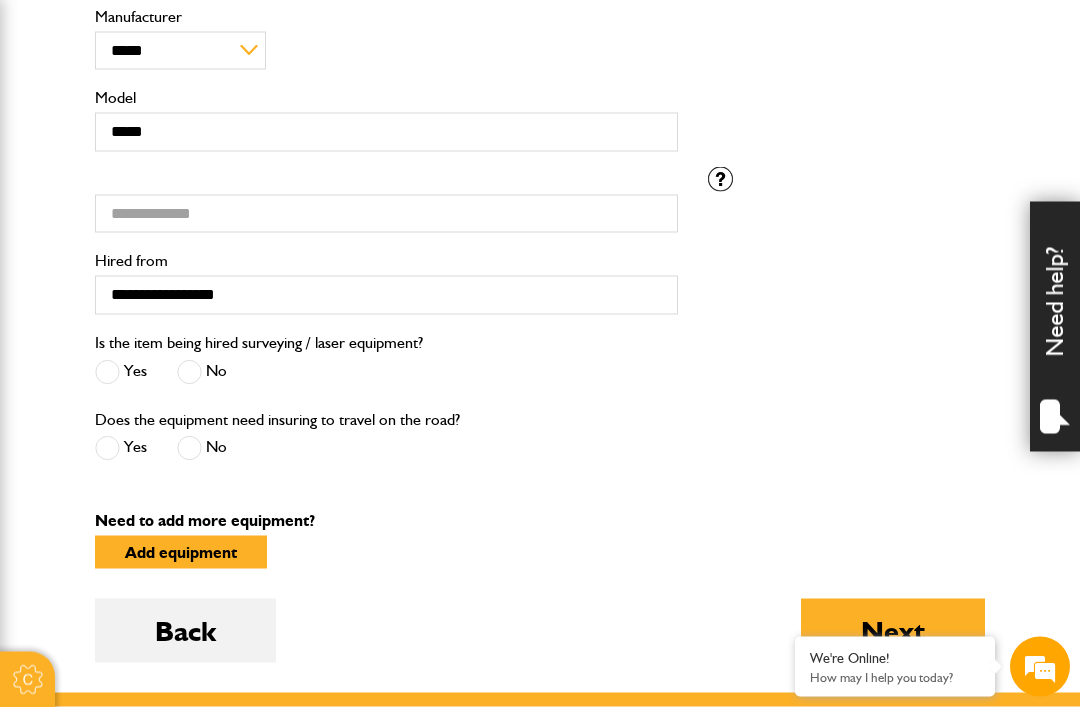 scroll, scrollTop: 637, scrollLeft: 0, axis: vertical 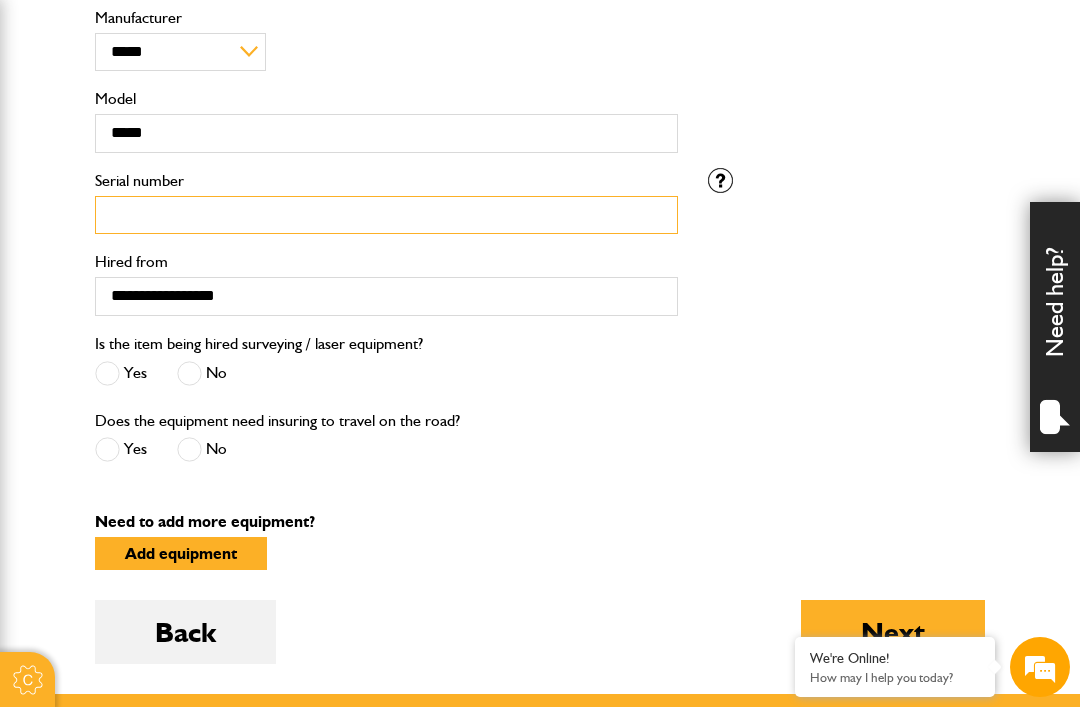 click on "Serial number" at bounding box center (386, 215) 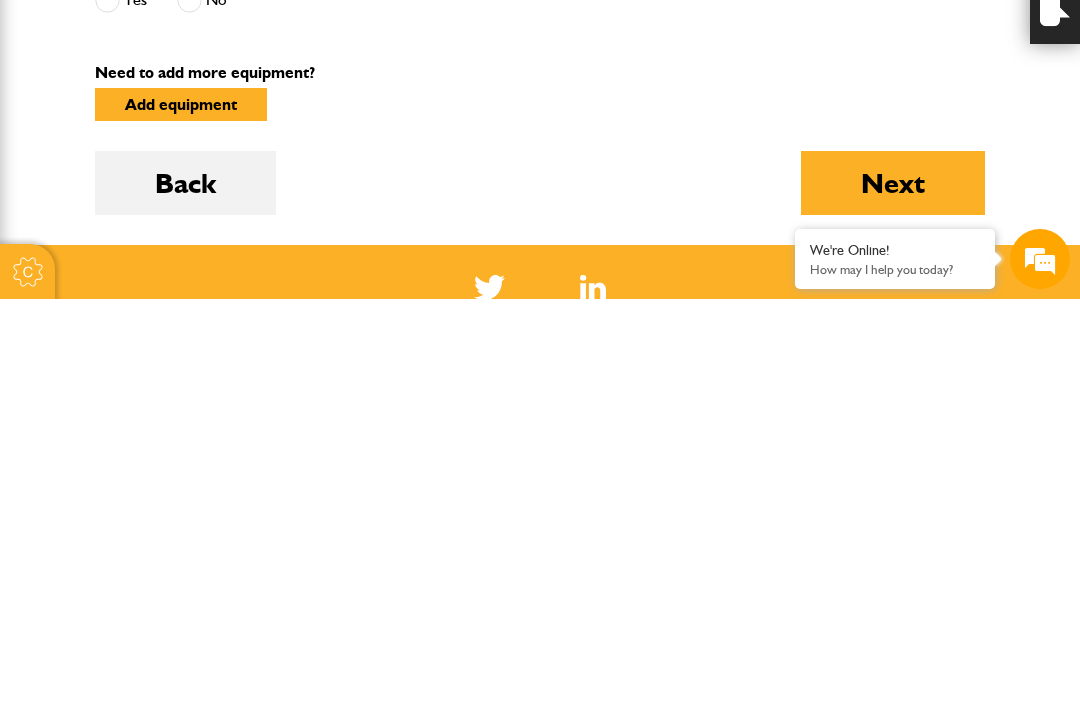 type on "*********" 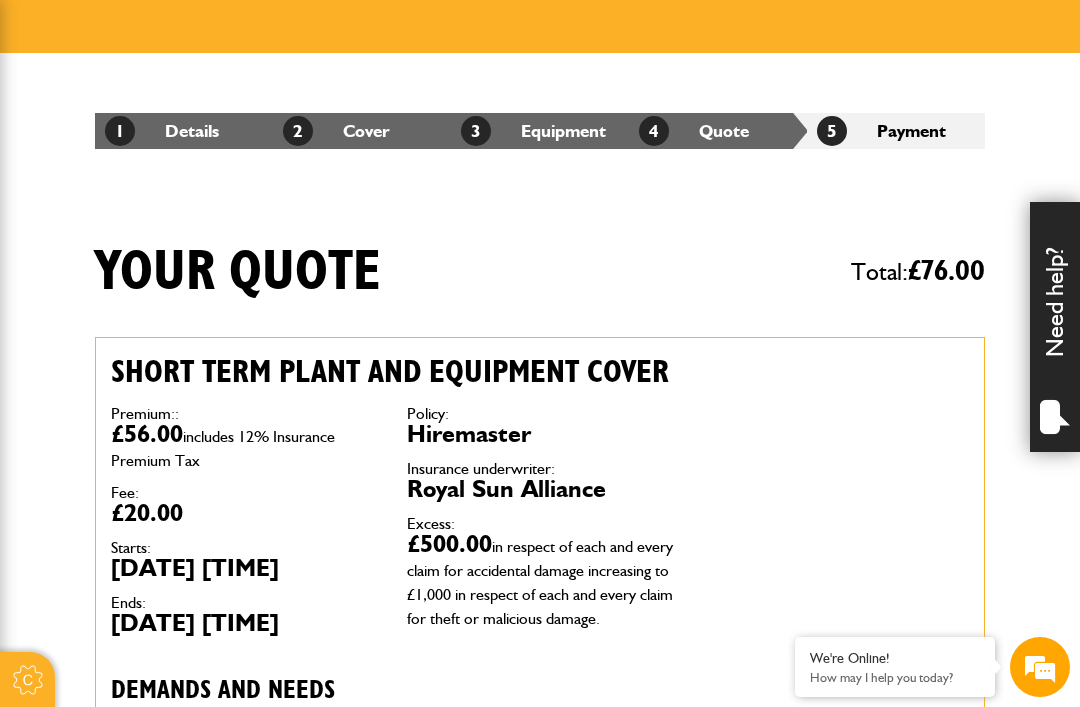 scroll, scrollTop: 265, scrollLeft: 0, axis: vertical 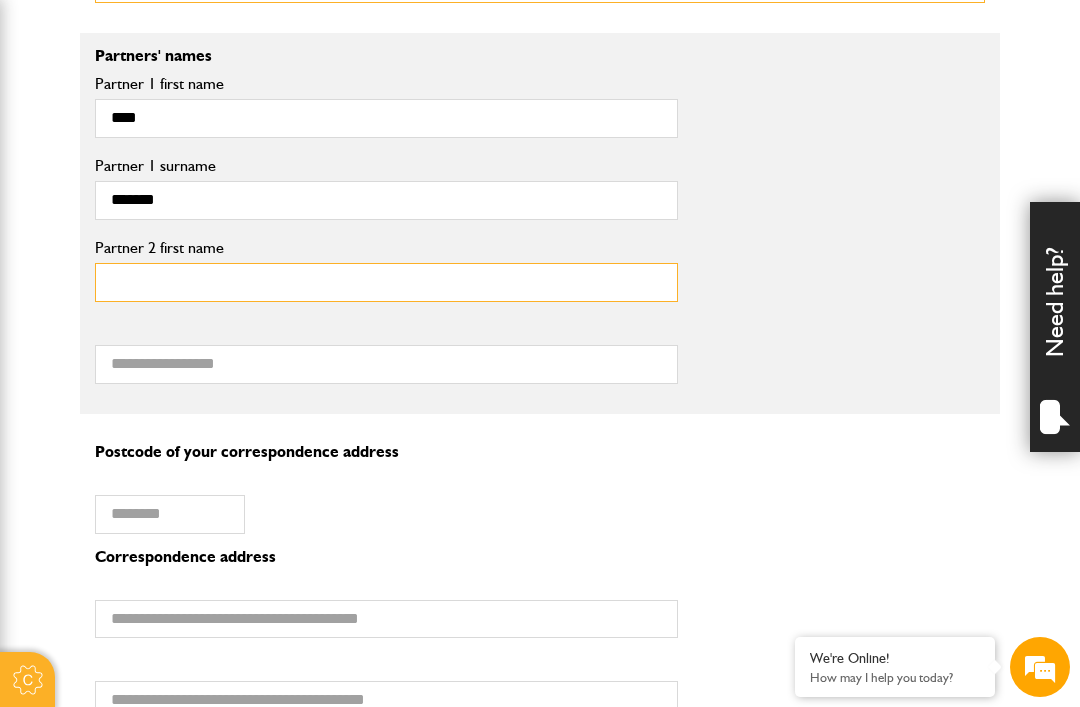 click on "Partner 2 first name" at bounding box center [386, 282] 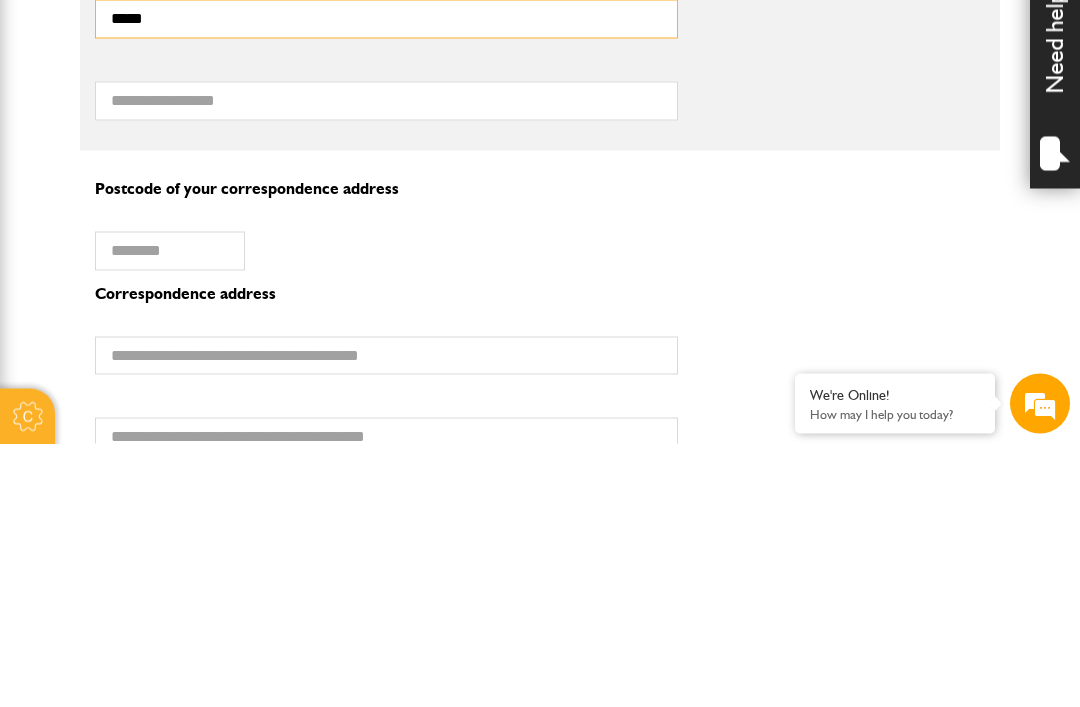type on "*****" 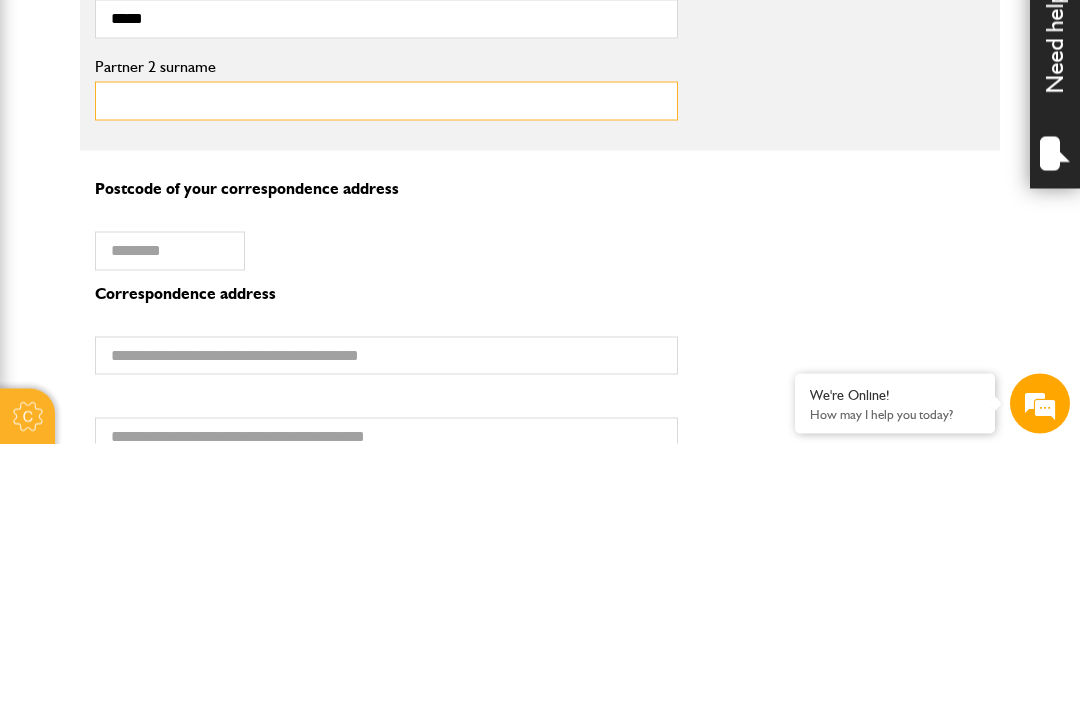 click on "Partner 2 surname" at bounding box center (386, 364) 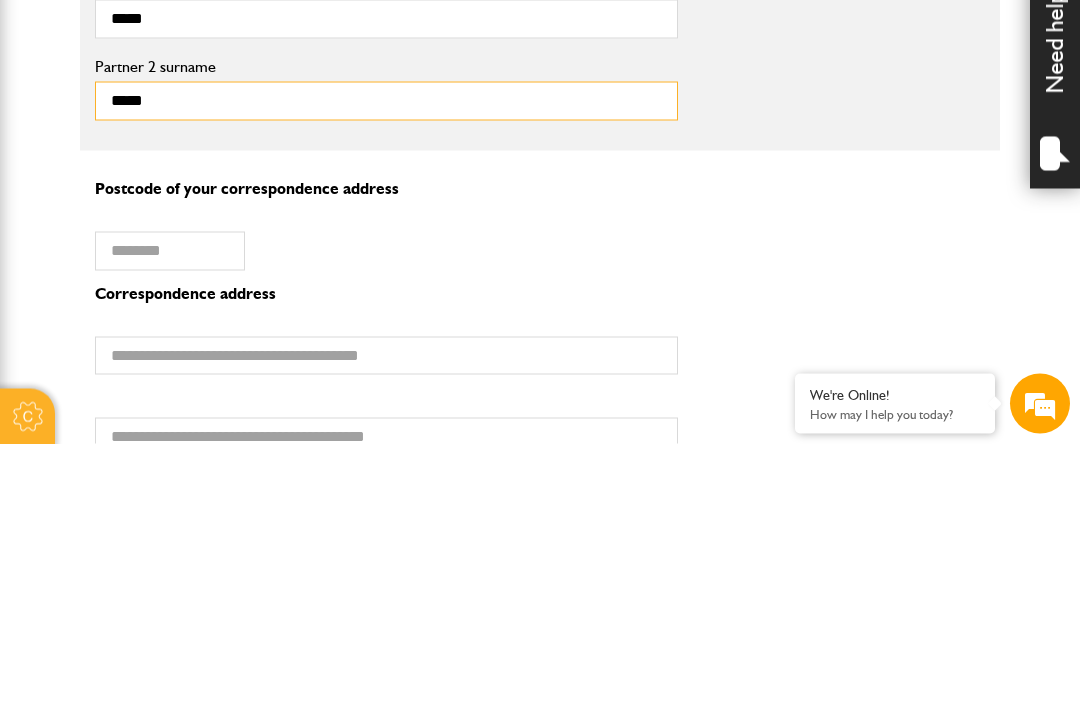 type on "*****" 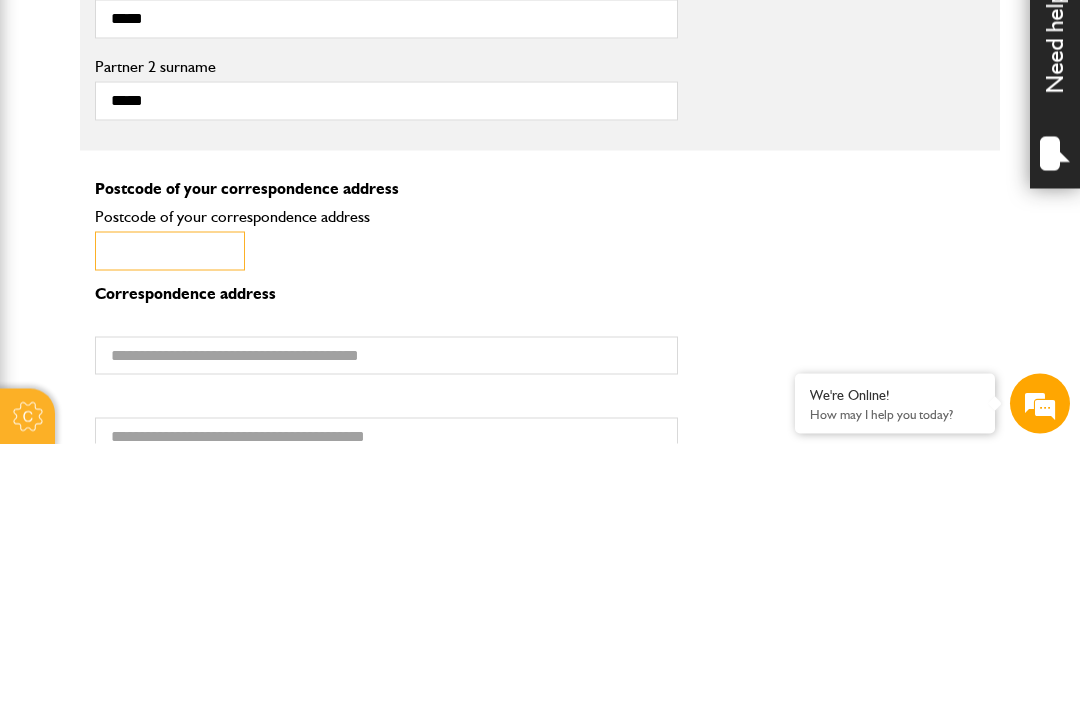 click on "Postcode of your correspondence address" at bounding box center [170, 514] 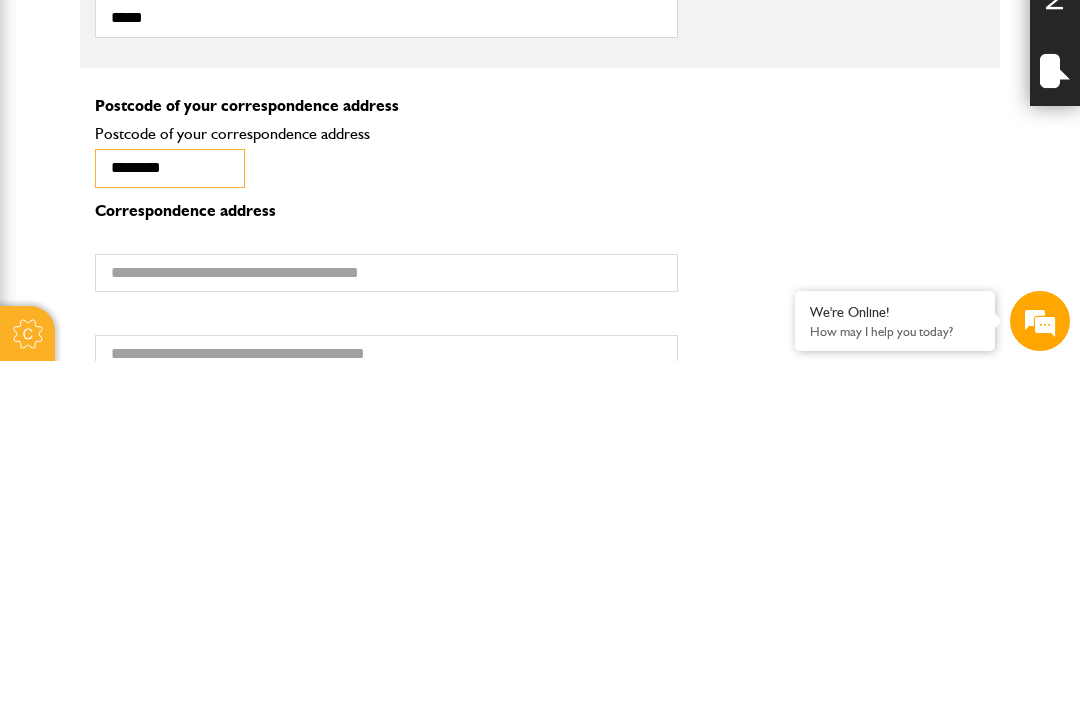 type on "********" 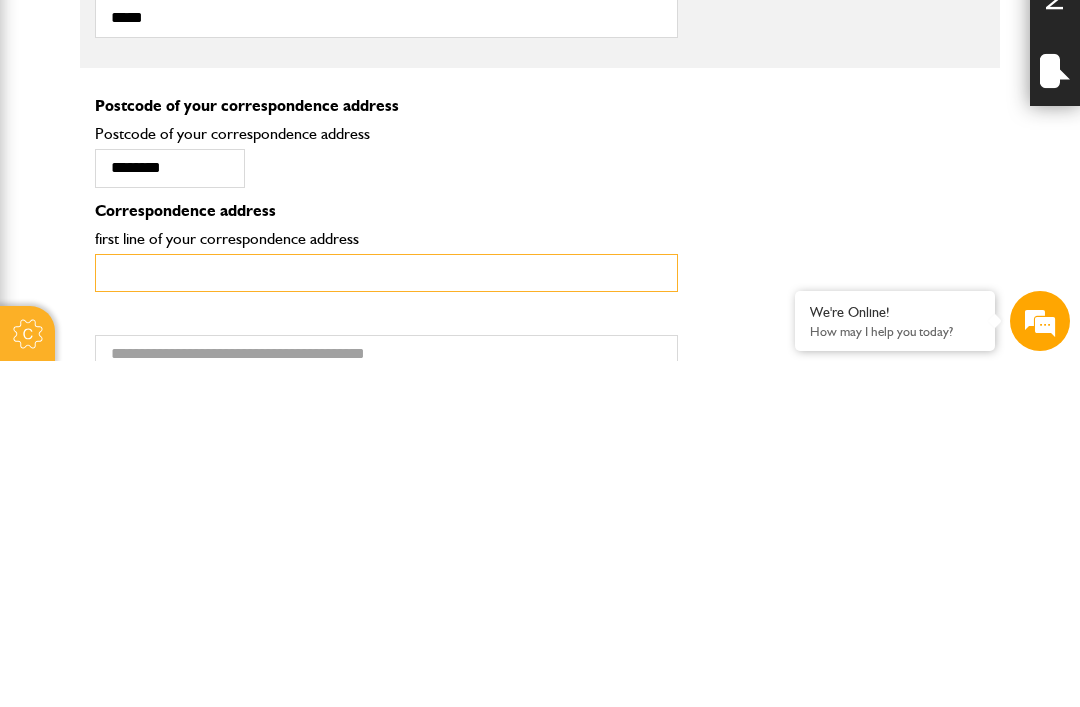 click on "first line of your correspondence address" at bounding box center [386, 619] 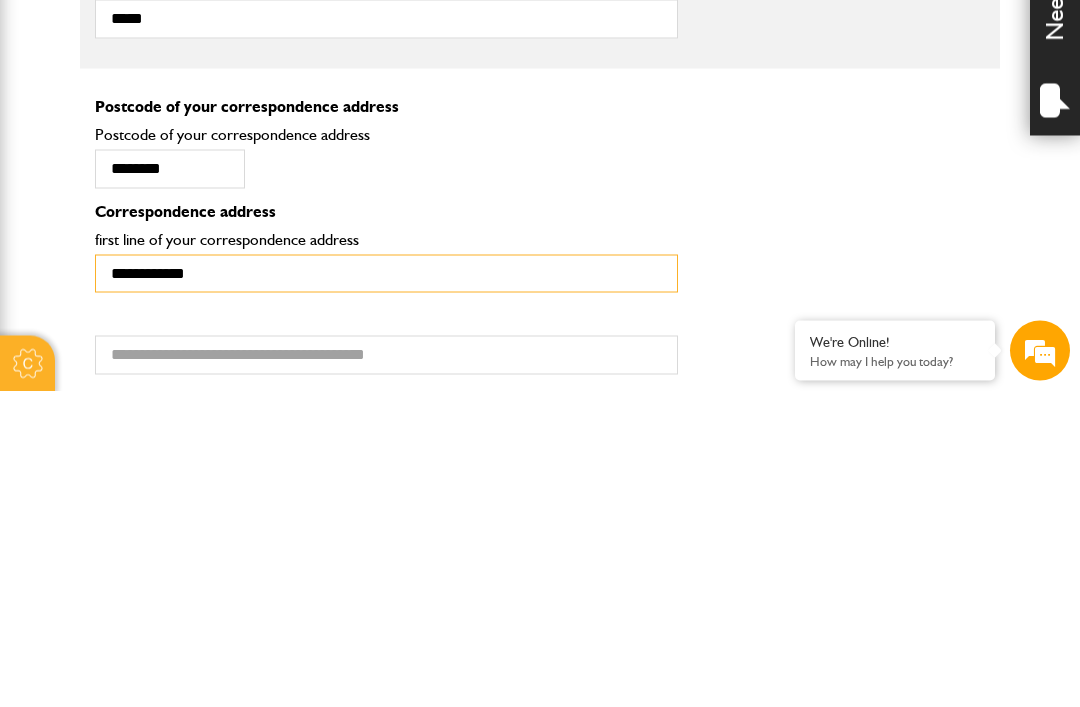 scroll, scrollTop: 1425, scrollLeft: 0, axis: vertical 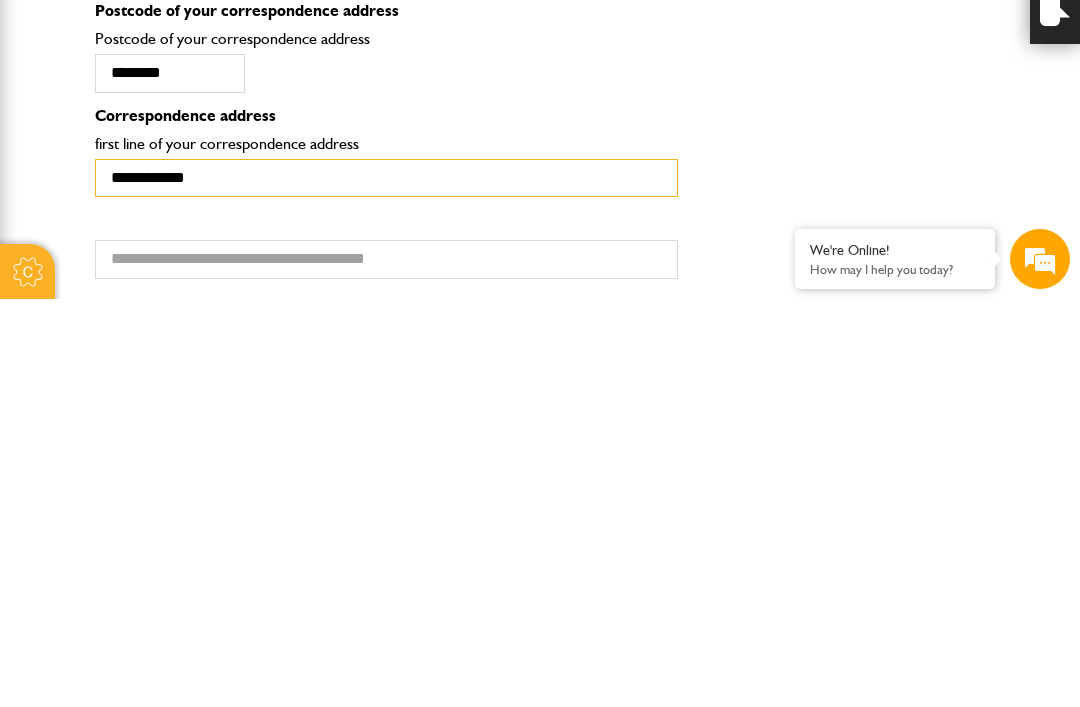 type on "**********" 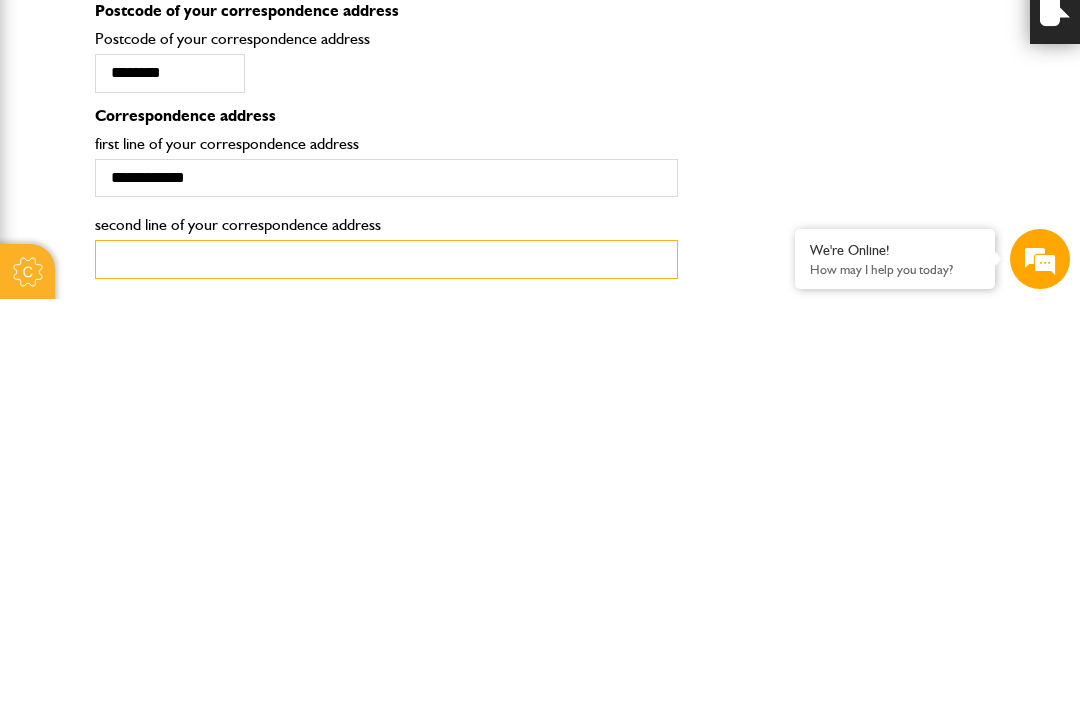 click on "second line of your correspondence address" at bounding box center [386, 667] 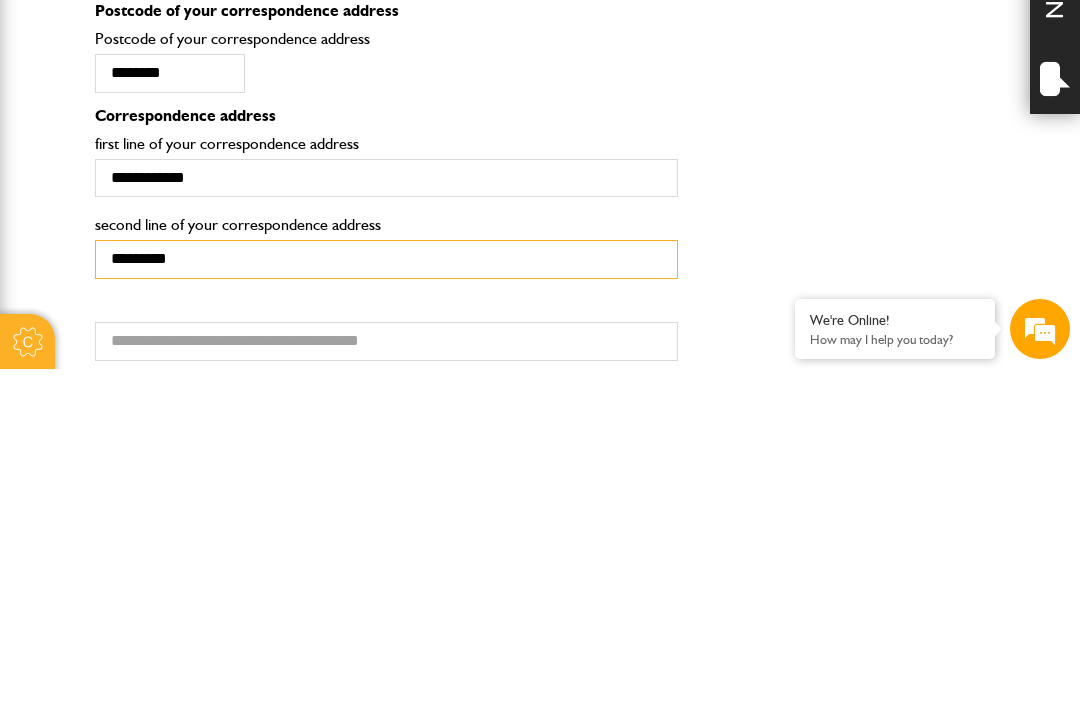 scroll, scrollTop: 1501, scrollLeft: 0, axis: vertical 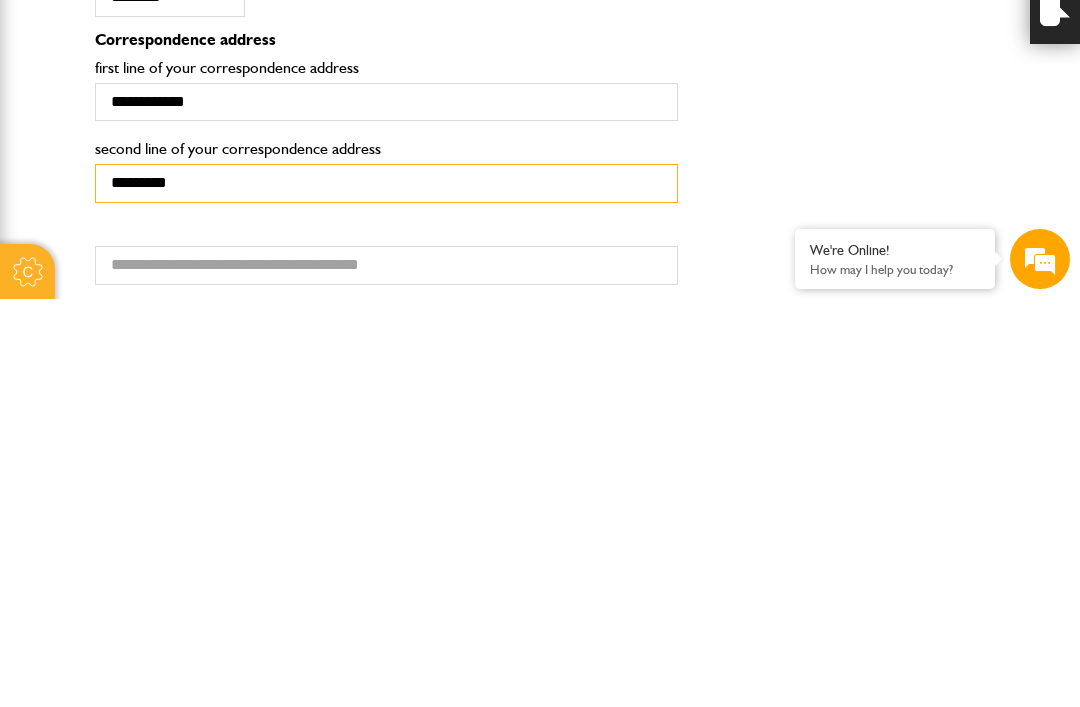 type on "*********" 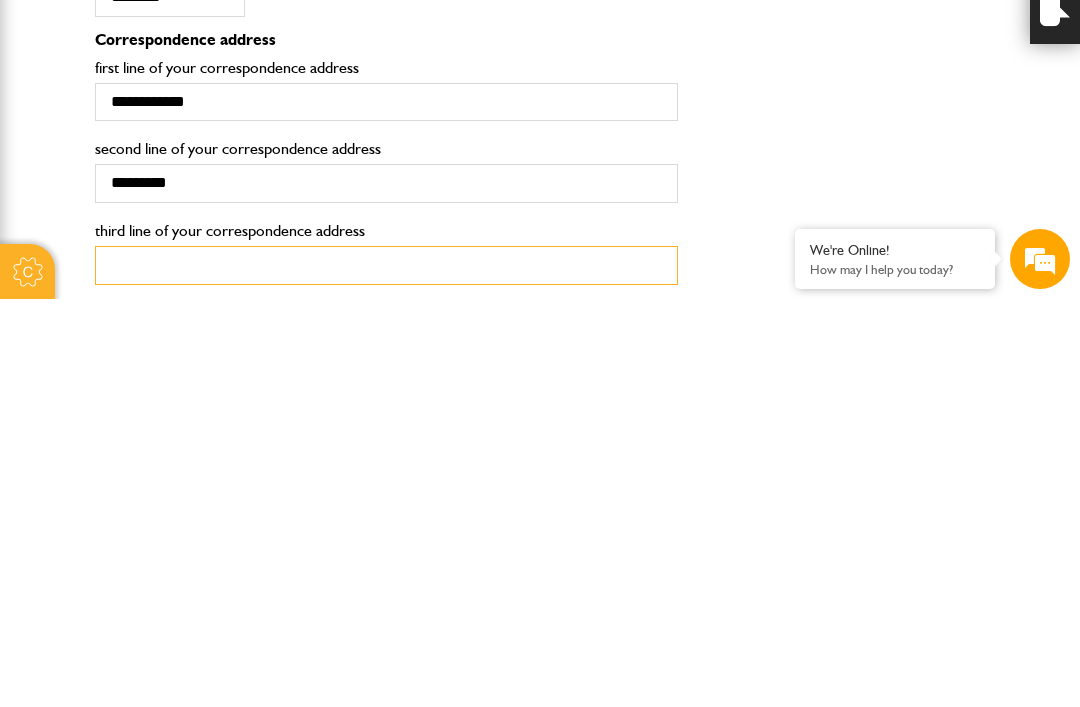 click on "third line of your correspondence address" at bounding box center (386, 673) 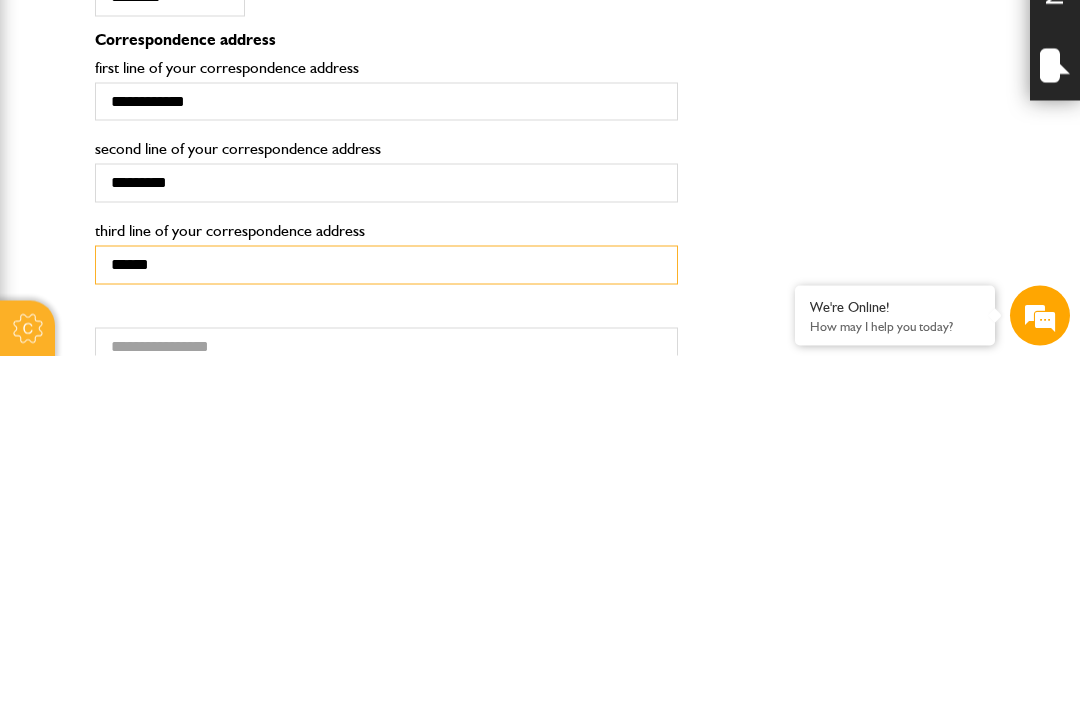 scroll, scrollTop: 1607, scrollLeft: 0, axis: vertical 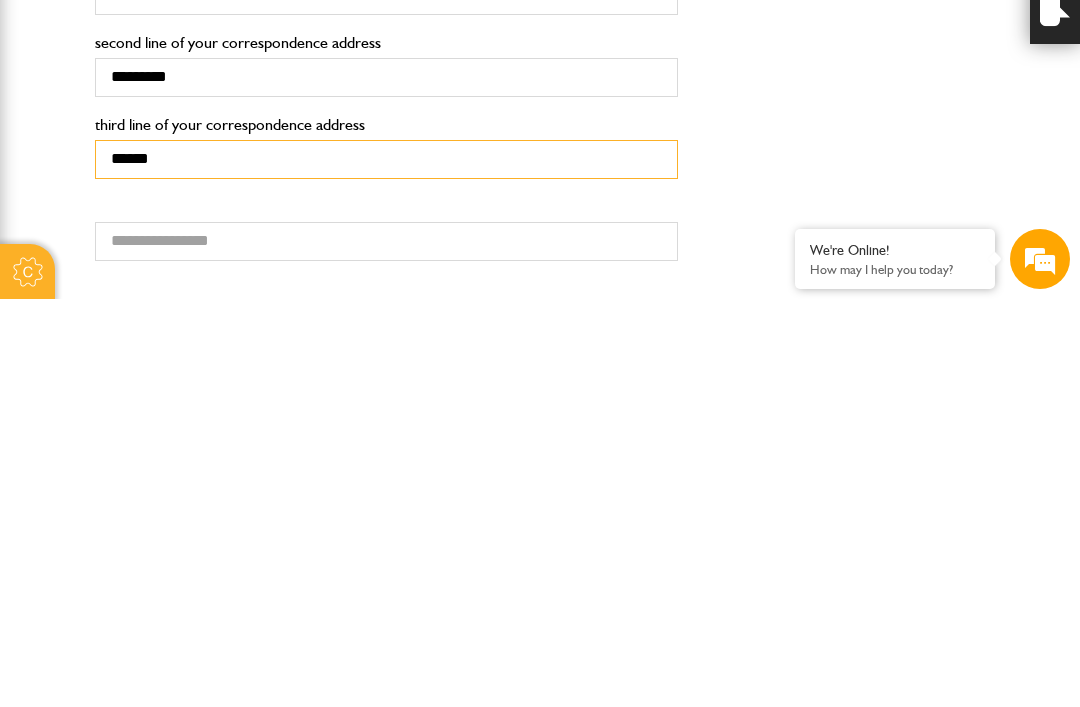type on "******" 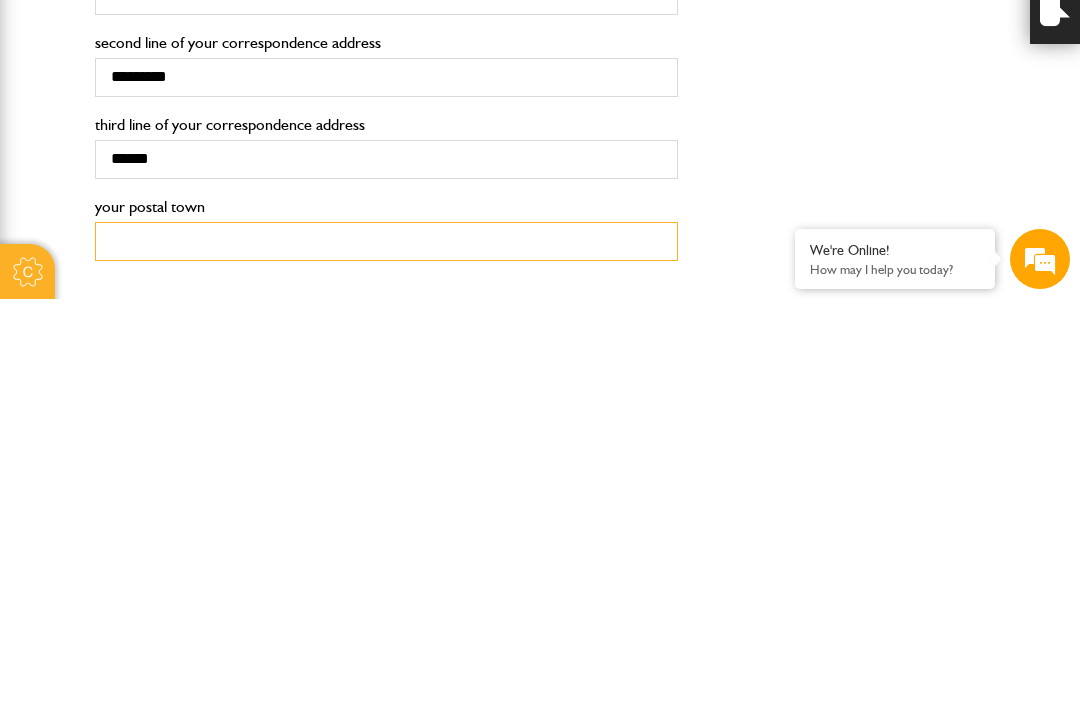 click on "your postal town" at bounding box center (386, 649) 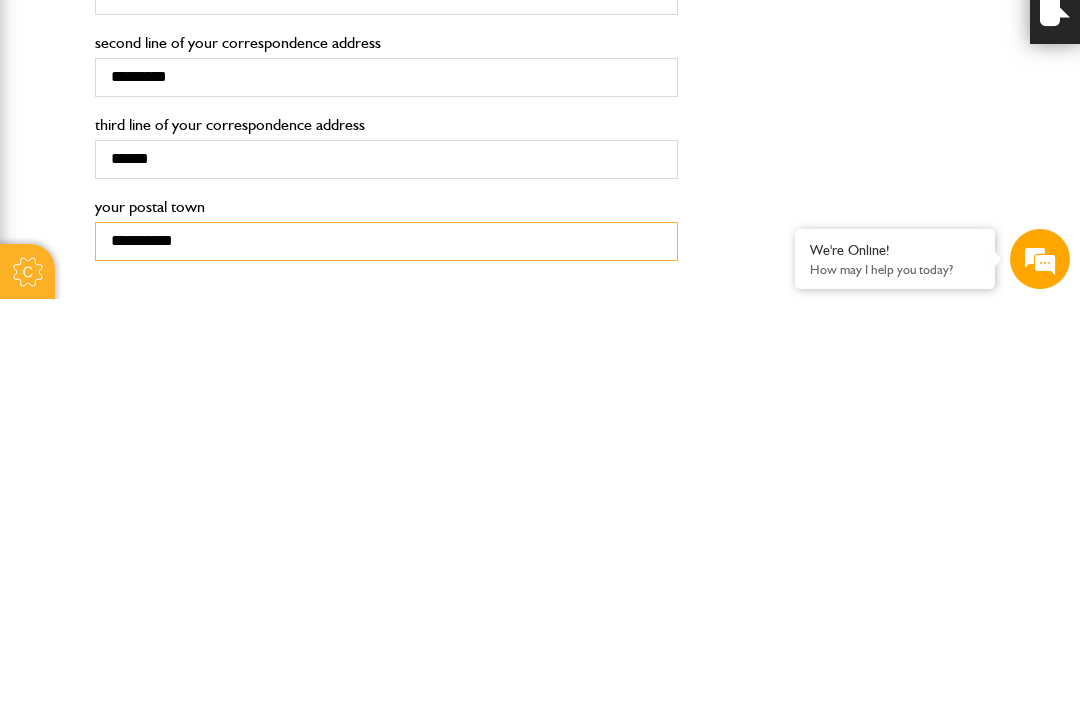 type on "**********" 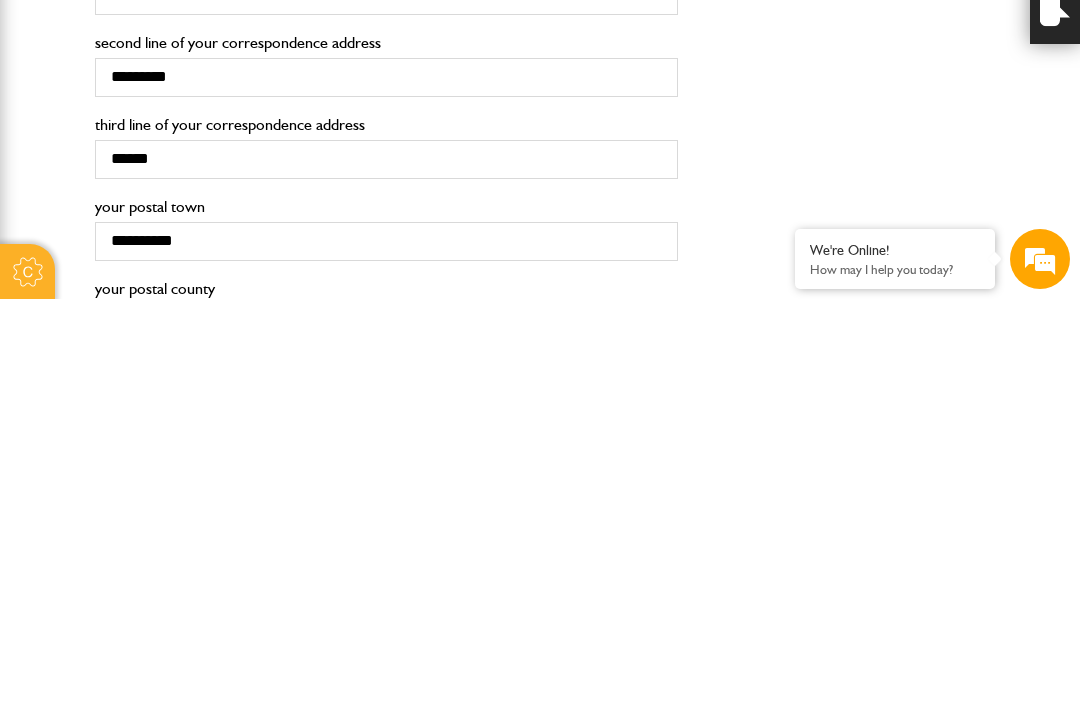 click on "your postal county" at bounding box center [386, 731] 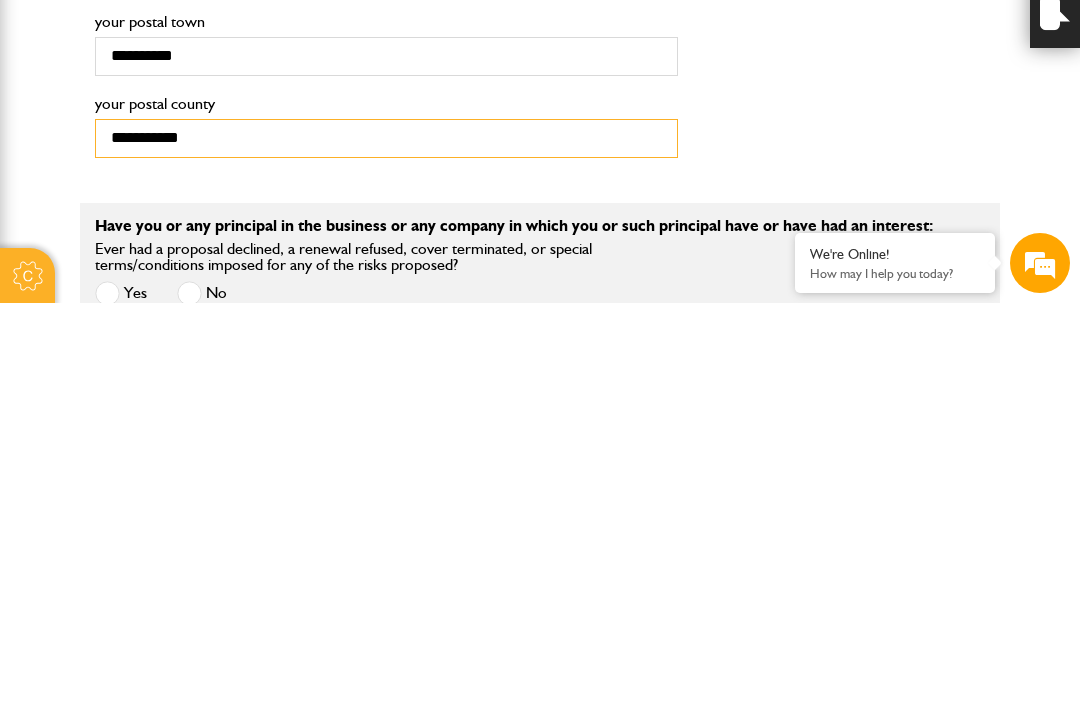 scroll, scrollTop: 1809, scrollLeft: 0, axis: vertical 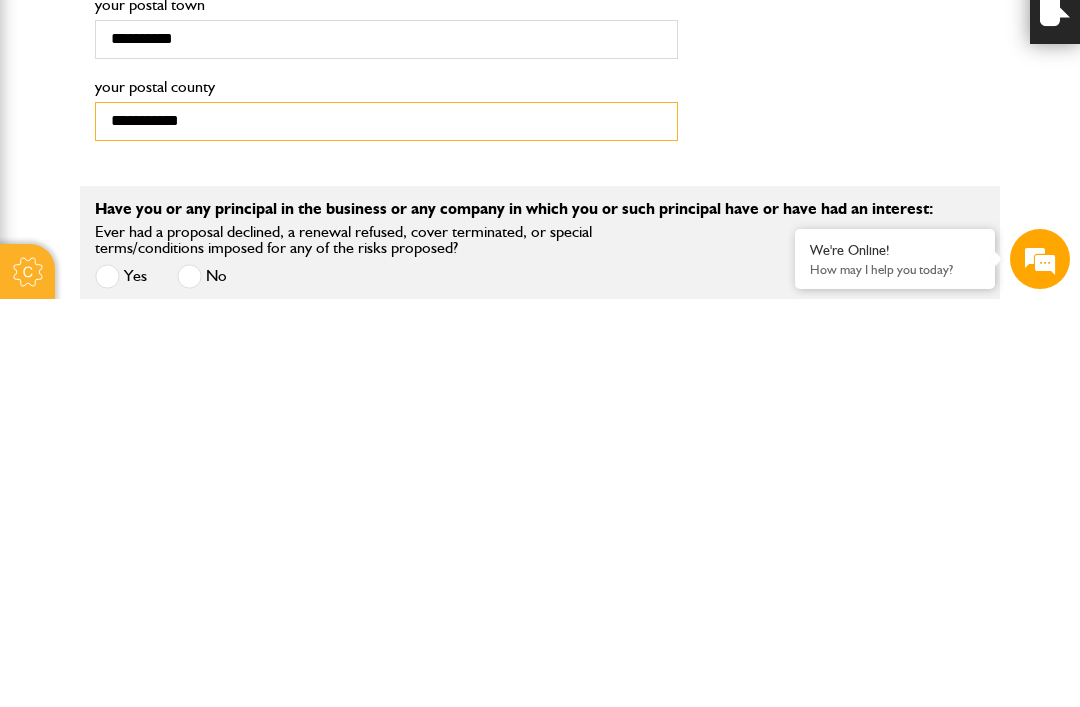 type on "**********" 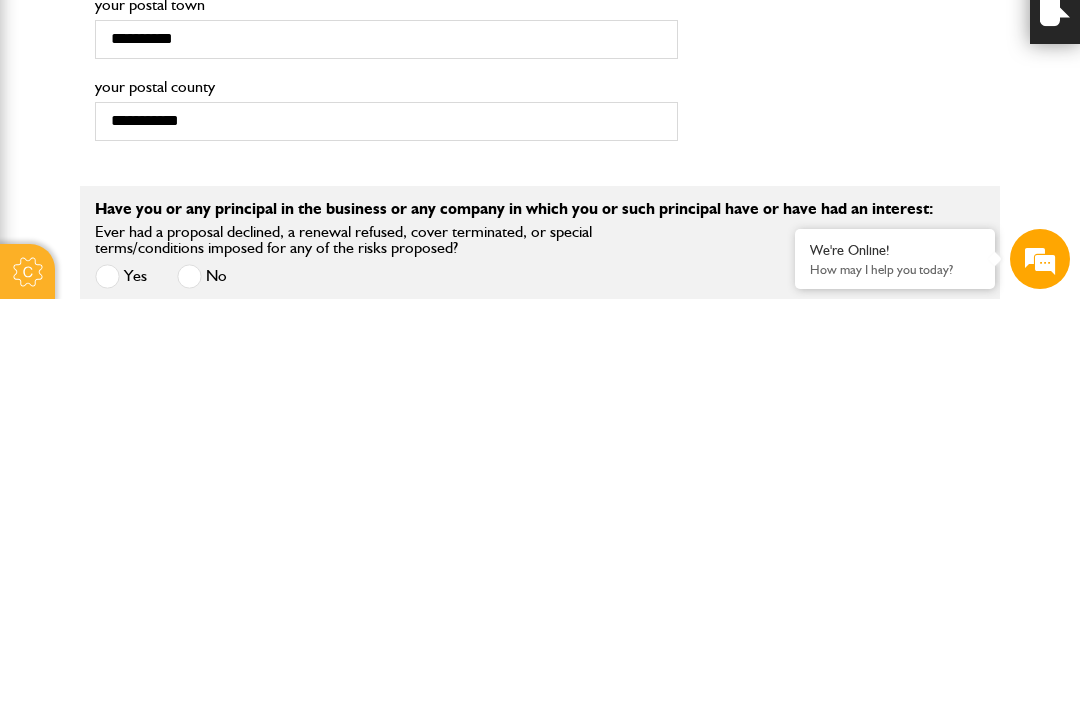 click at bounding box center (189, 684) 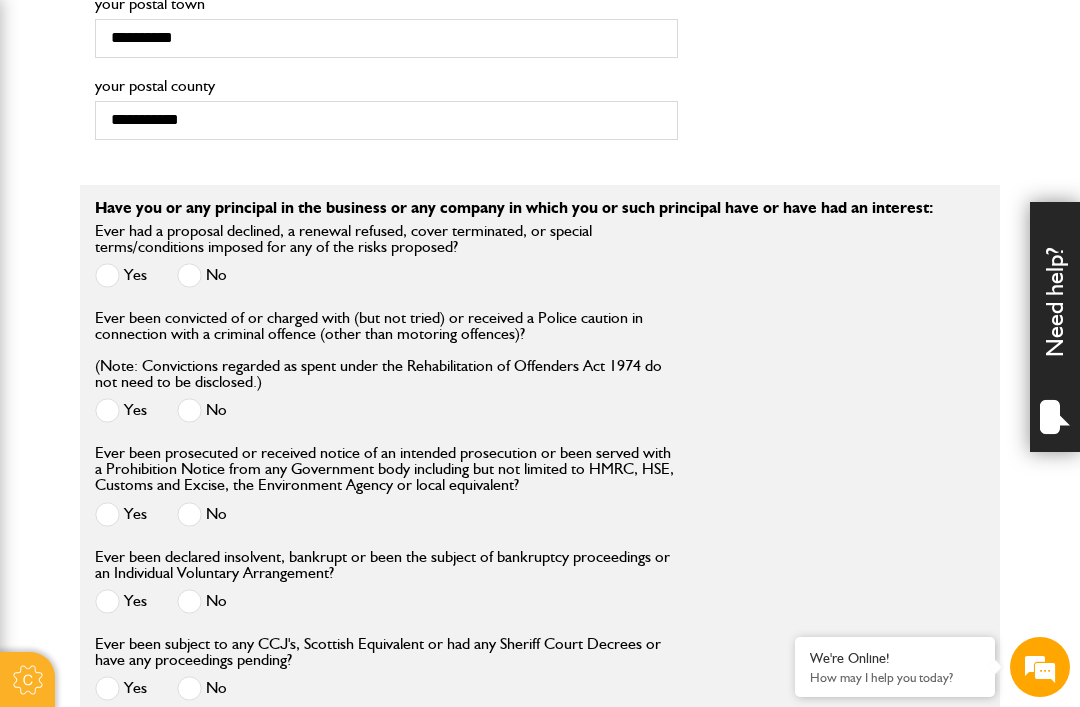 click at bounding box center [189, 410] 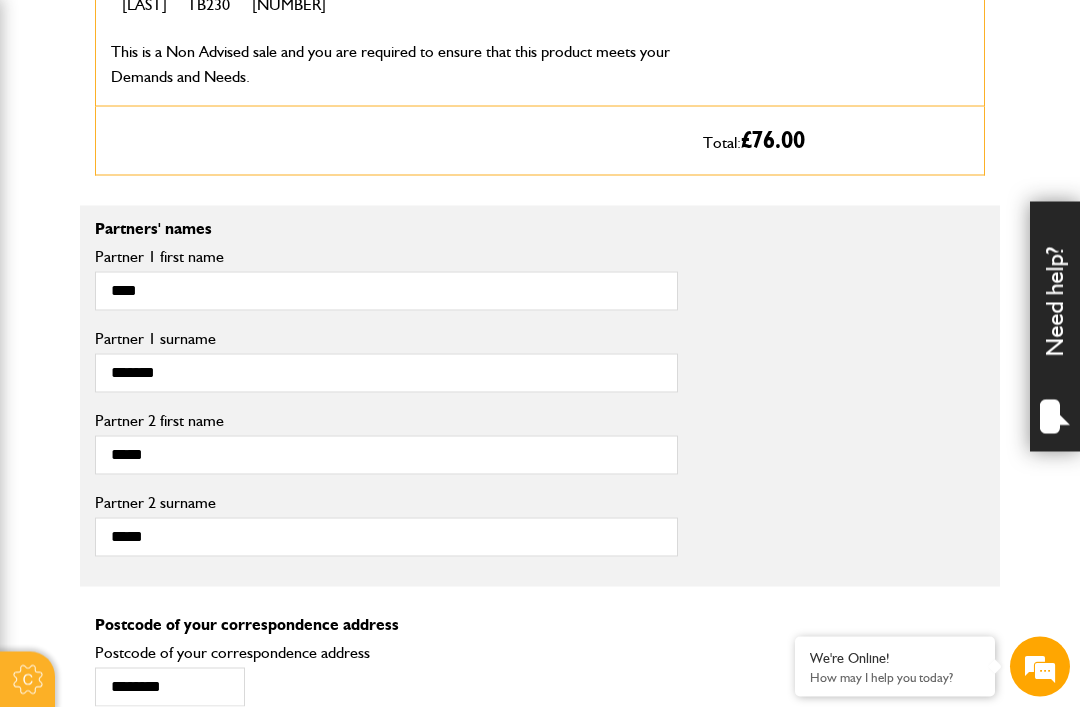 scroll, scrollTop: 1214, scrollLeft: 0, axis: vertical 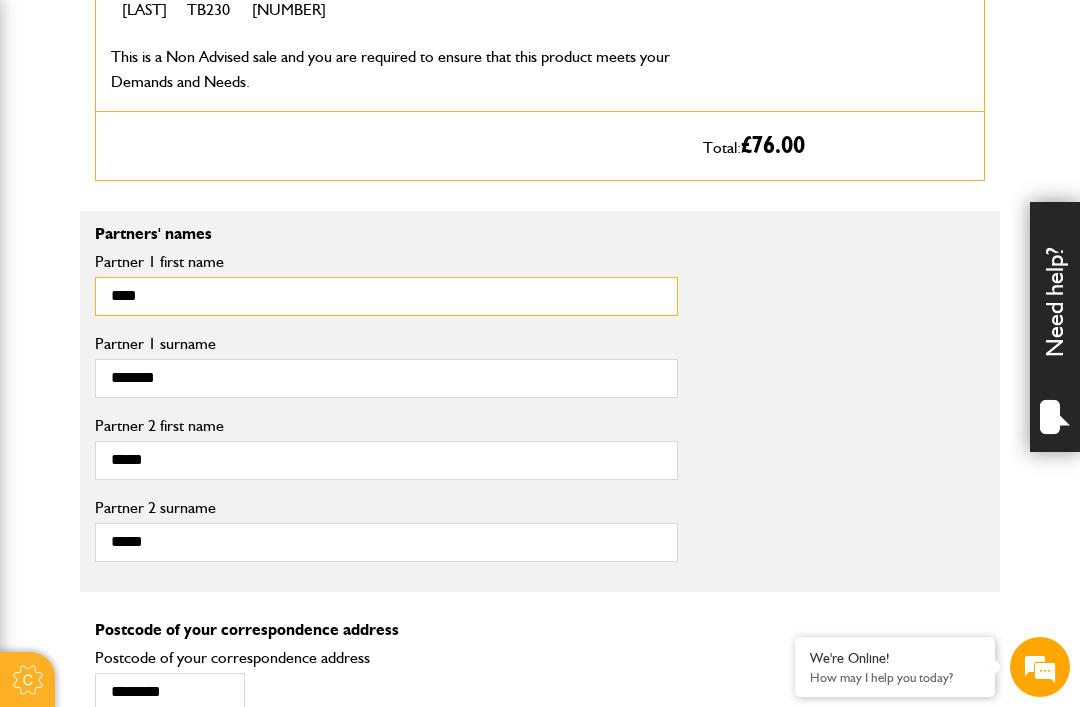 click on "****" at bounding box center (386, 296) 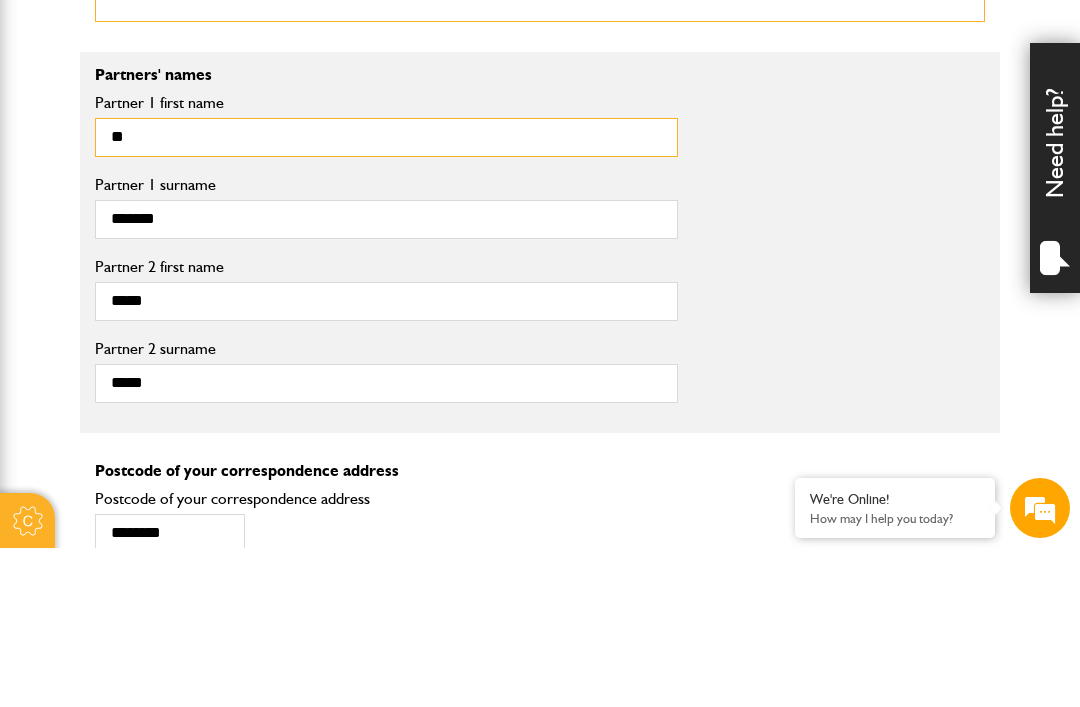 type on "*" 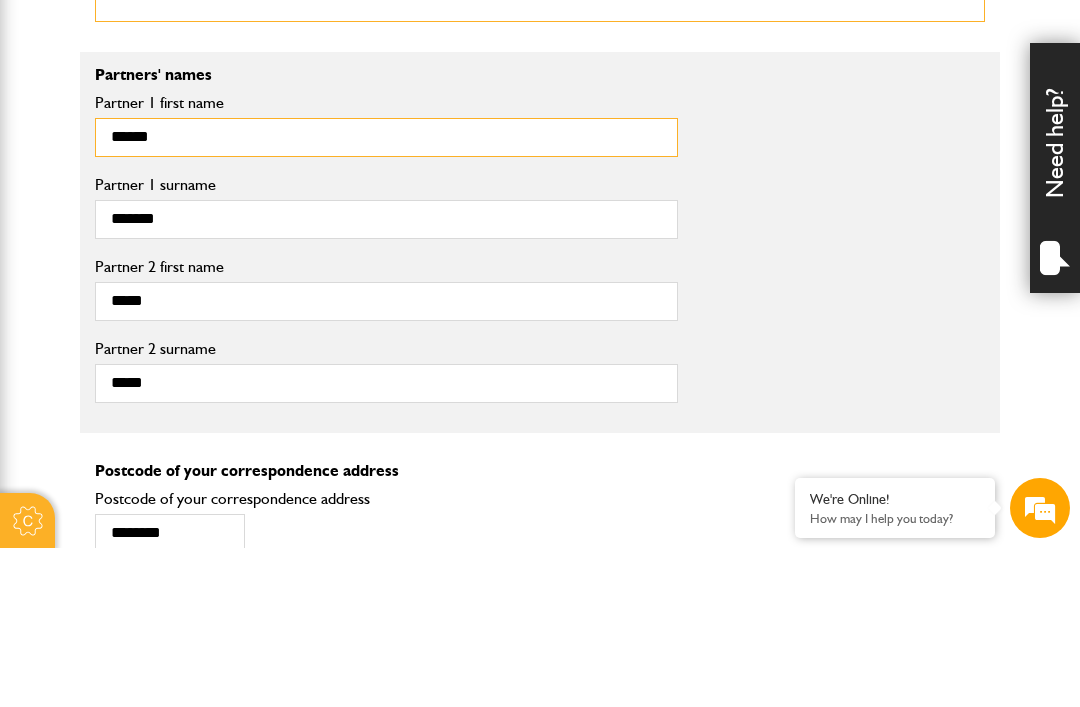 type on "******" 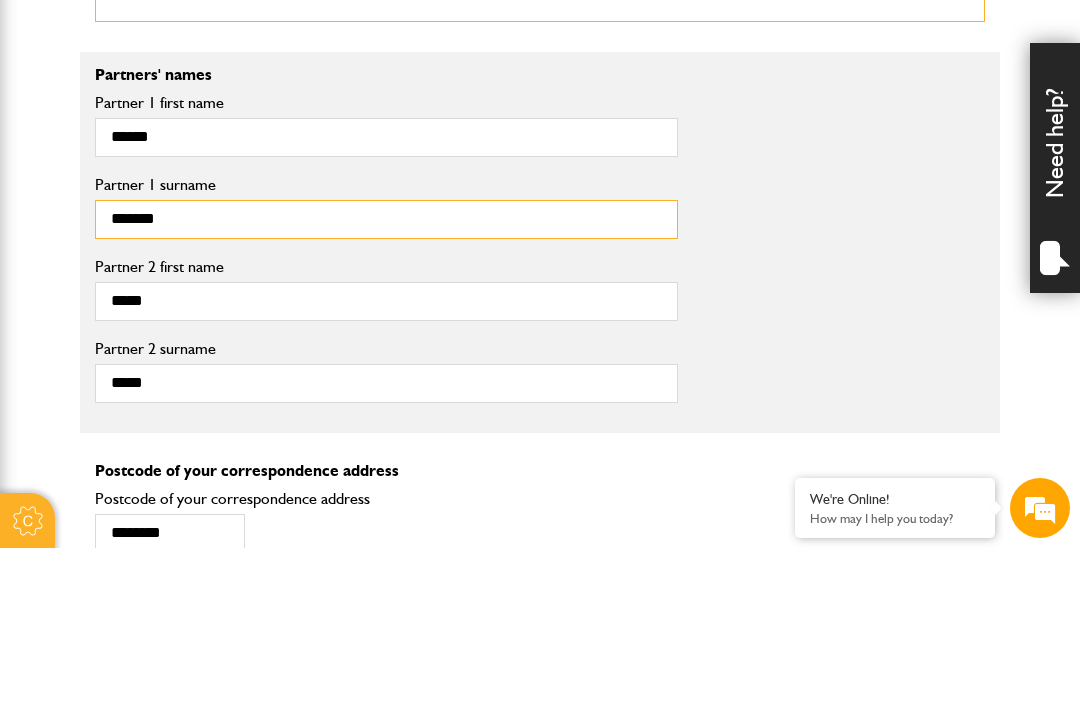 click on "*******" at bounding box center (386, 378) 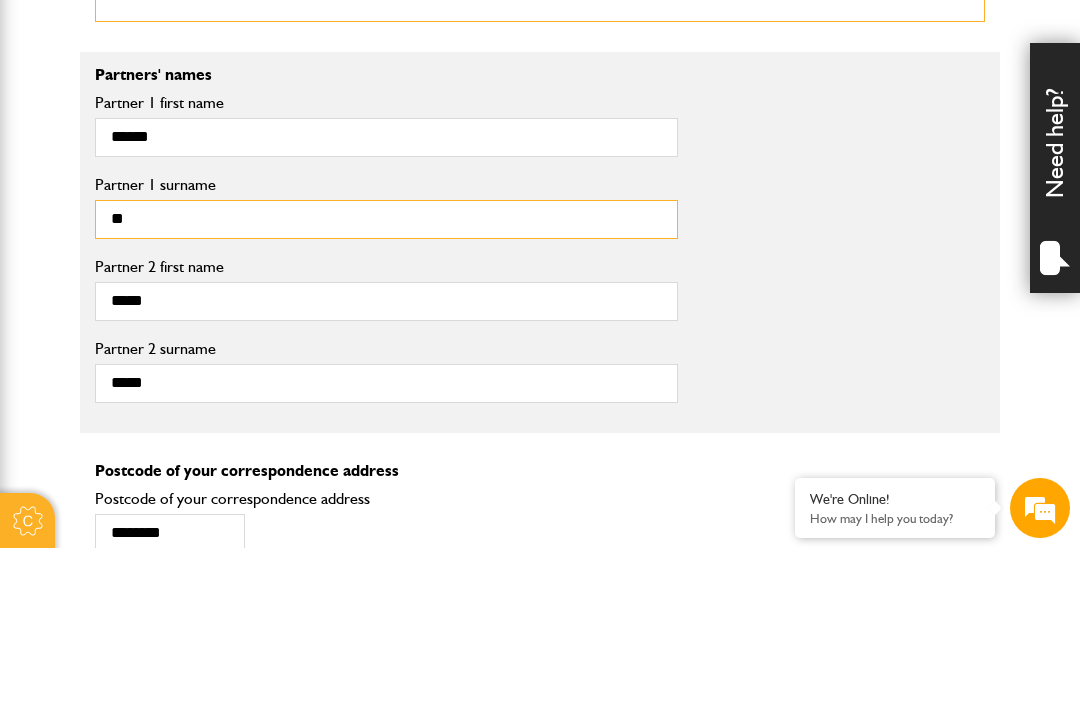 type on "*" 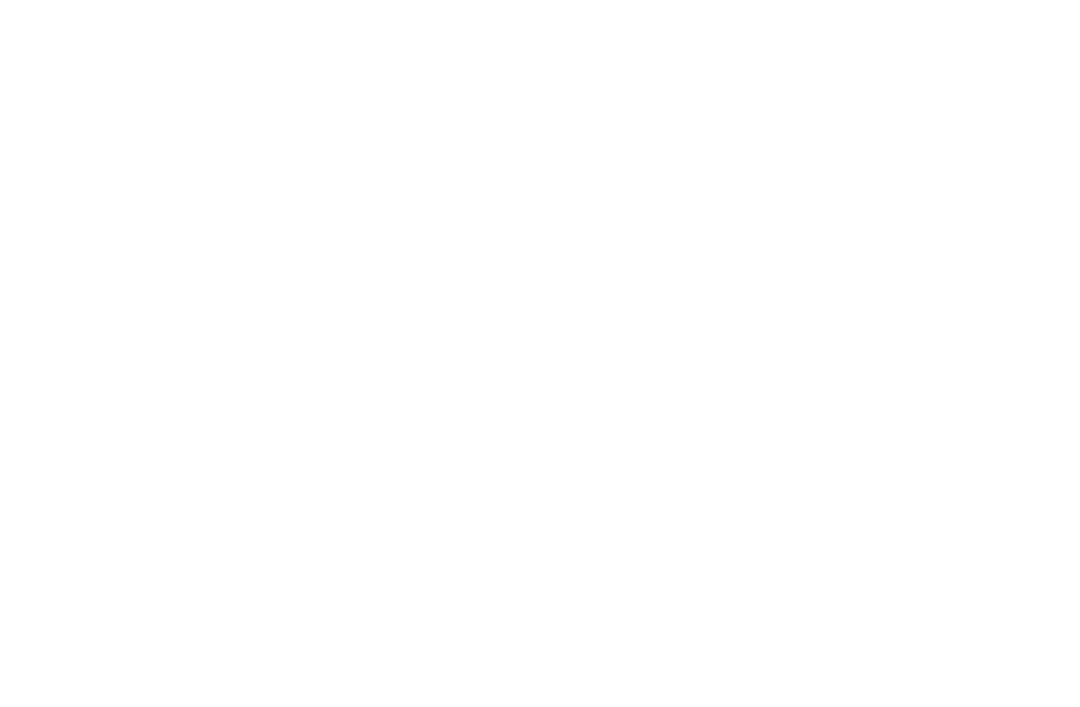 scroll, scrollTop: 2307, scrollLeft: 0, axis: vertical 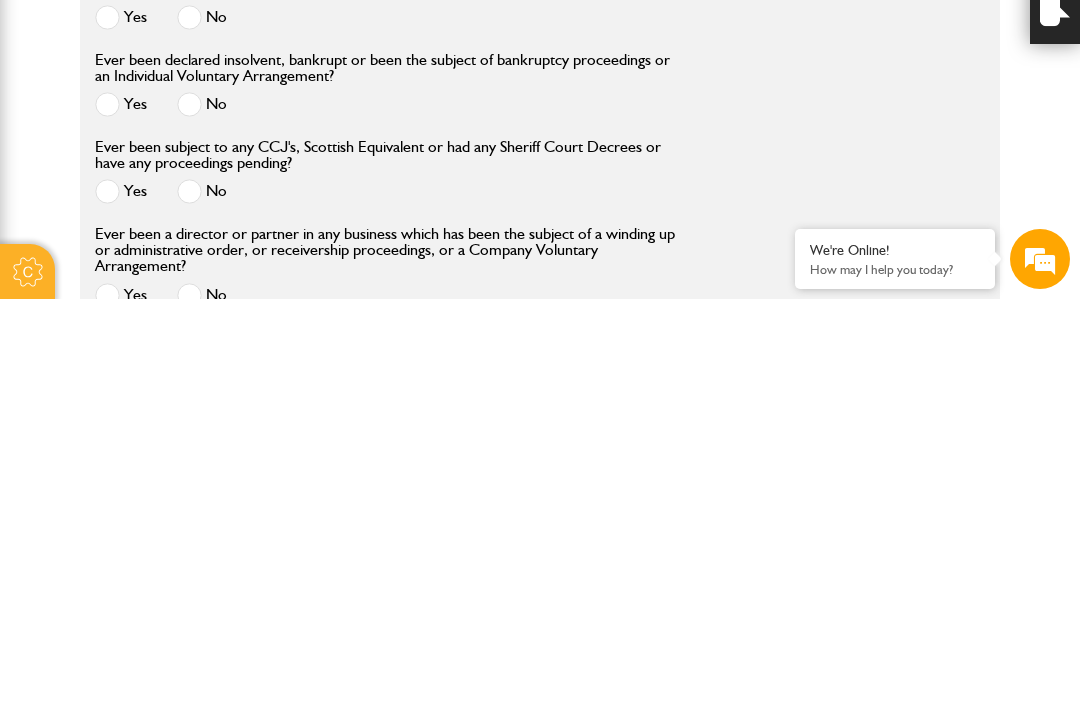 type on "*****" 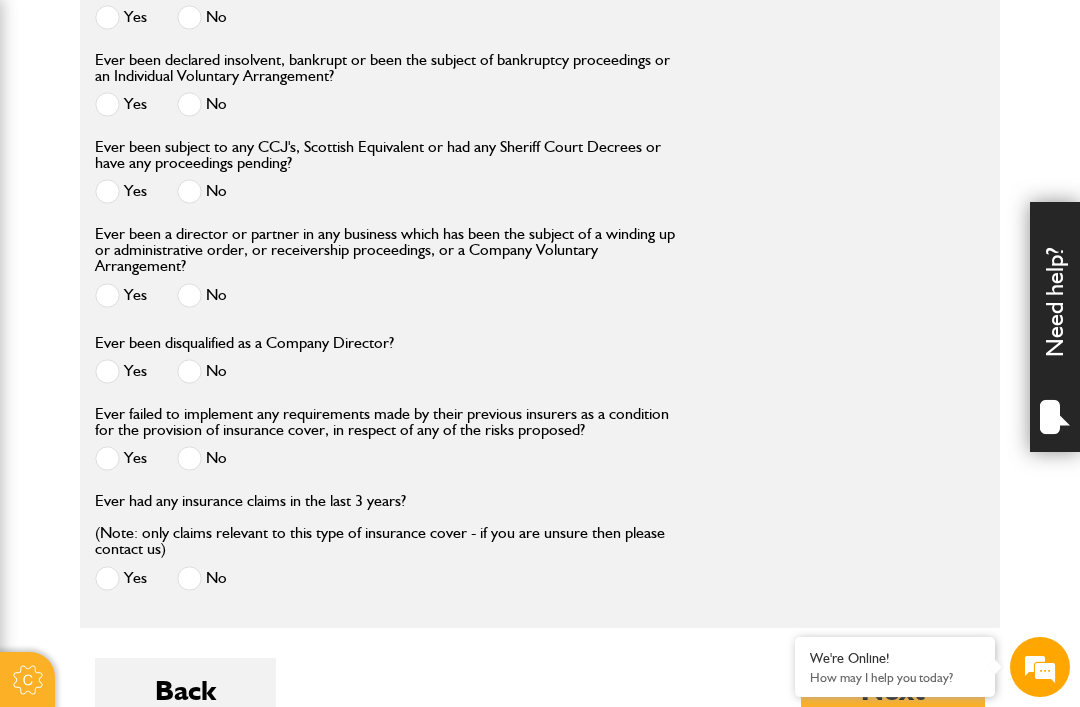 click at bounding box center [189, 295] 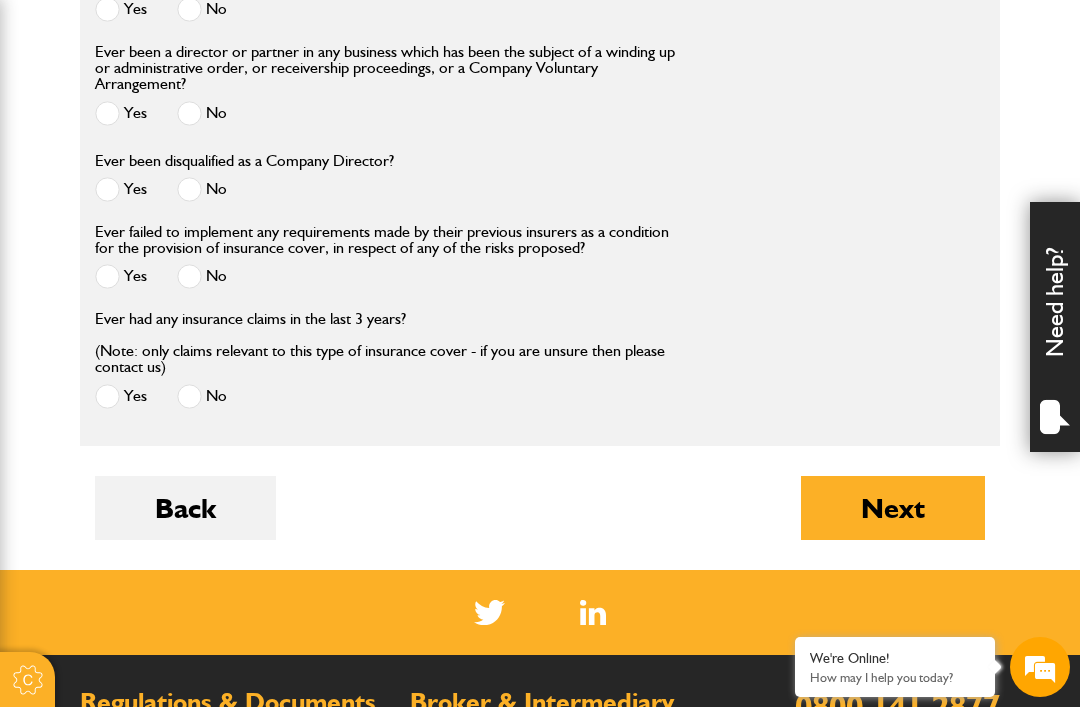scroll, scrollTop: 2902, scrollLeft: 0, axis: vertical 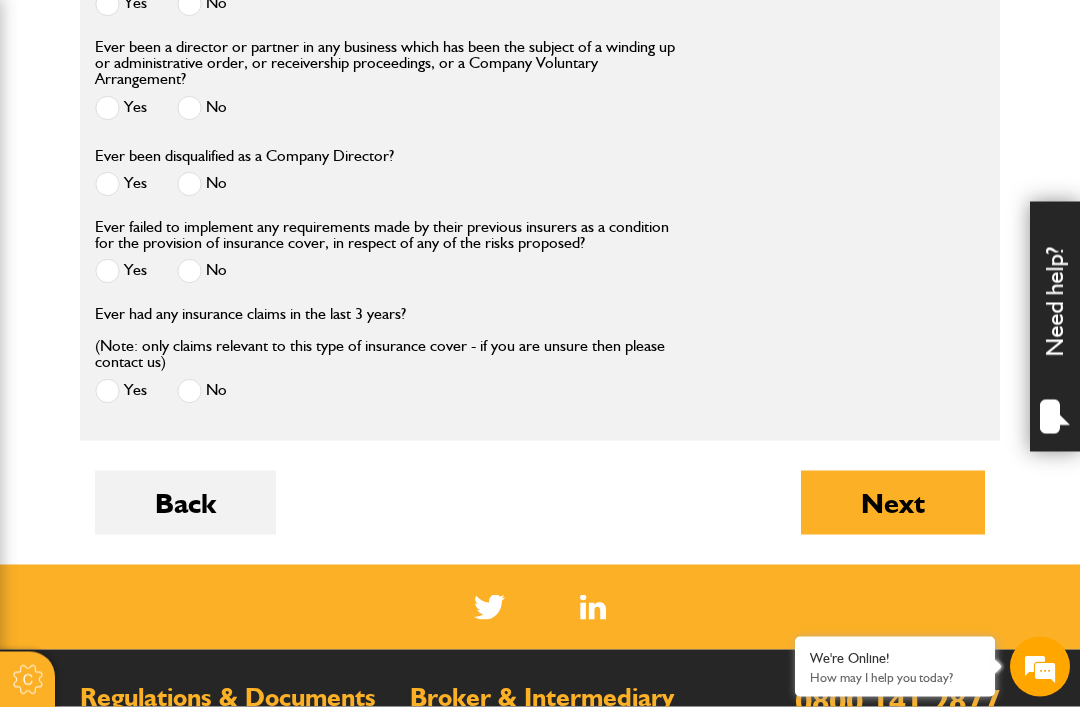 click on "Next" at bounding box center [893, 503] 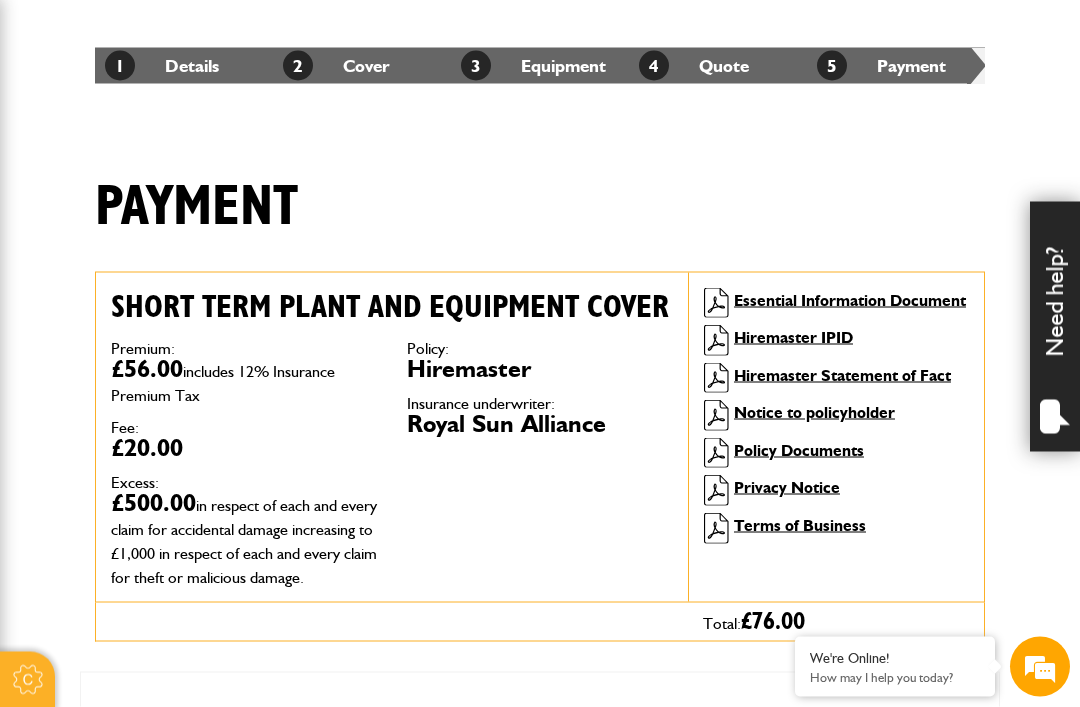 scroll, scrollTop: 350, scrollLeft: 0, axis: vertical 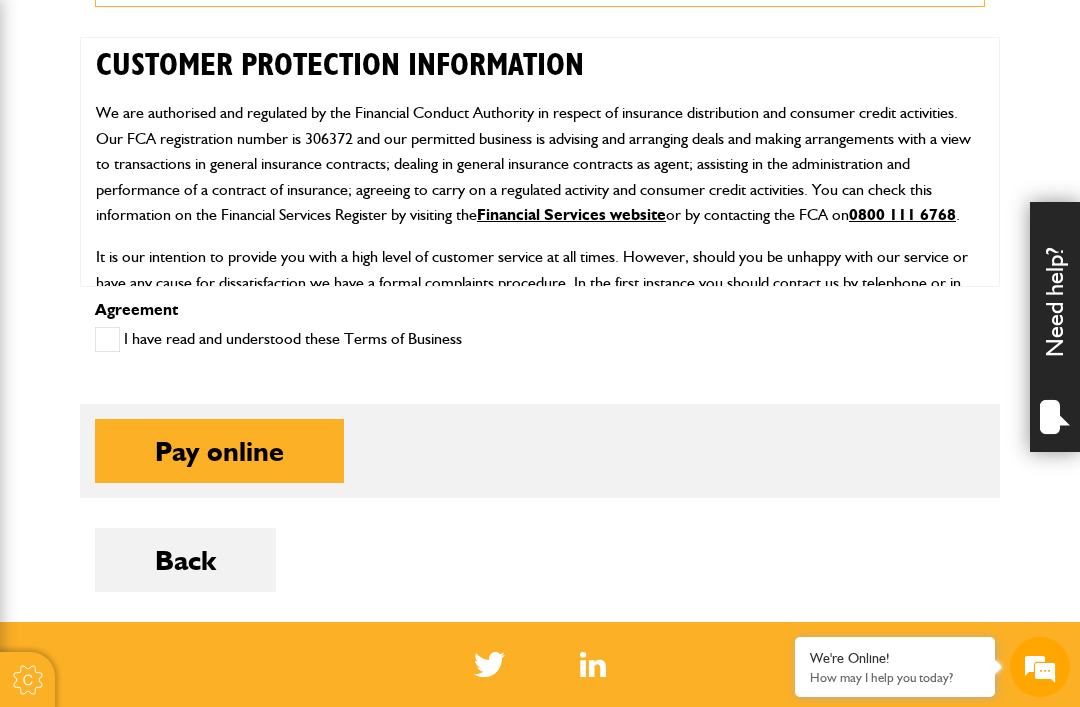click at bounding box center [107, 339] 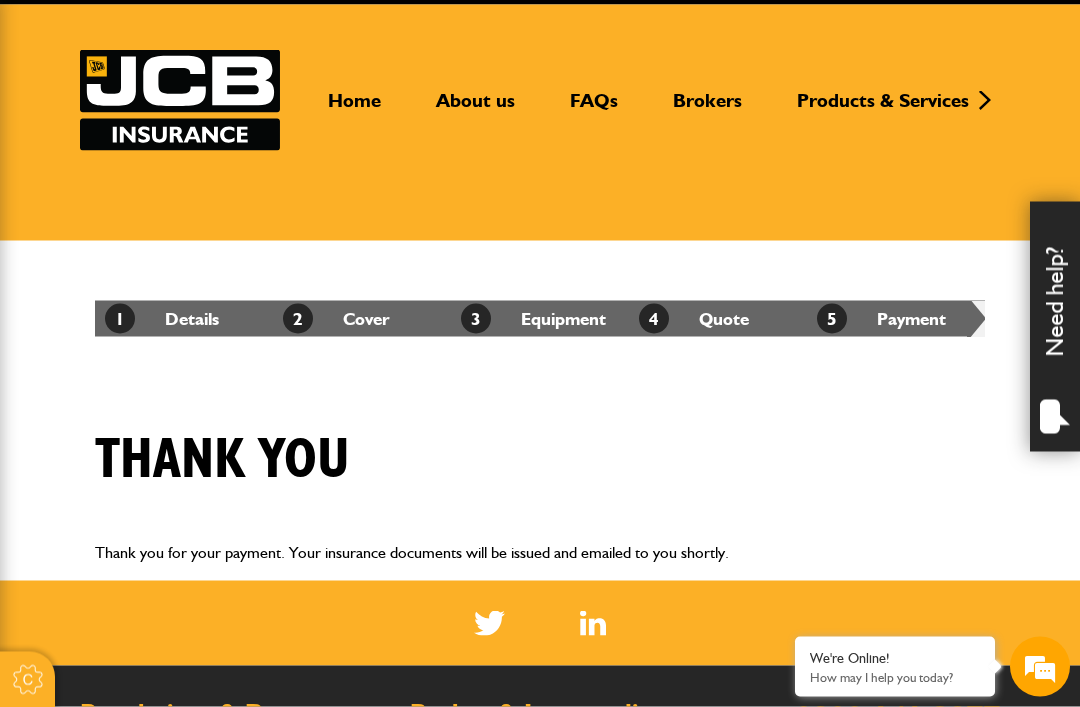 scroll, scrollTop: 95, scrollLeft: 0, axis: vertical 